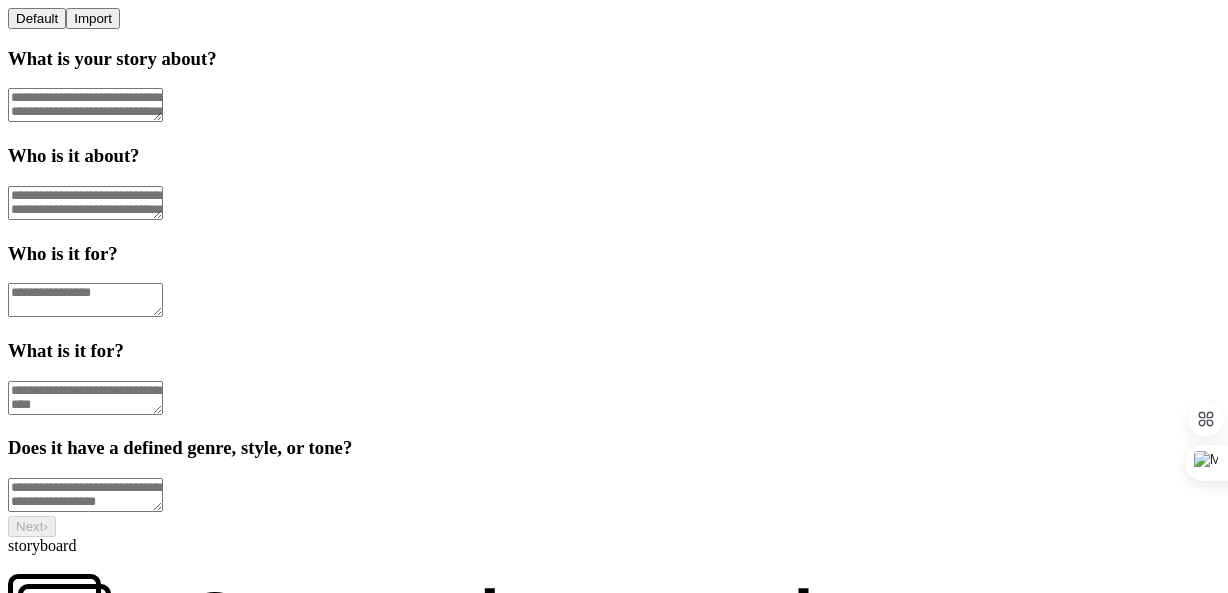 scroll, scrollTop: 0, scrollLeft: 0, axis: both 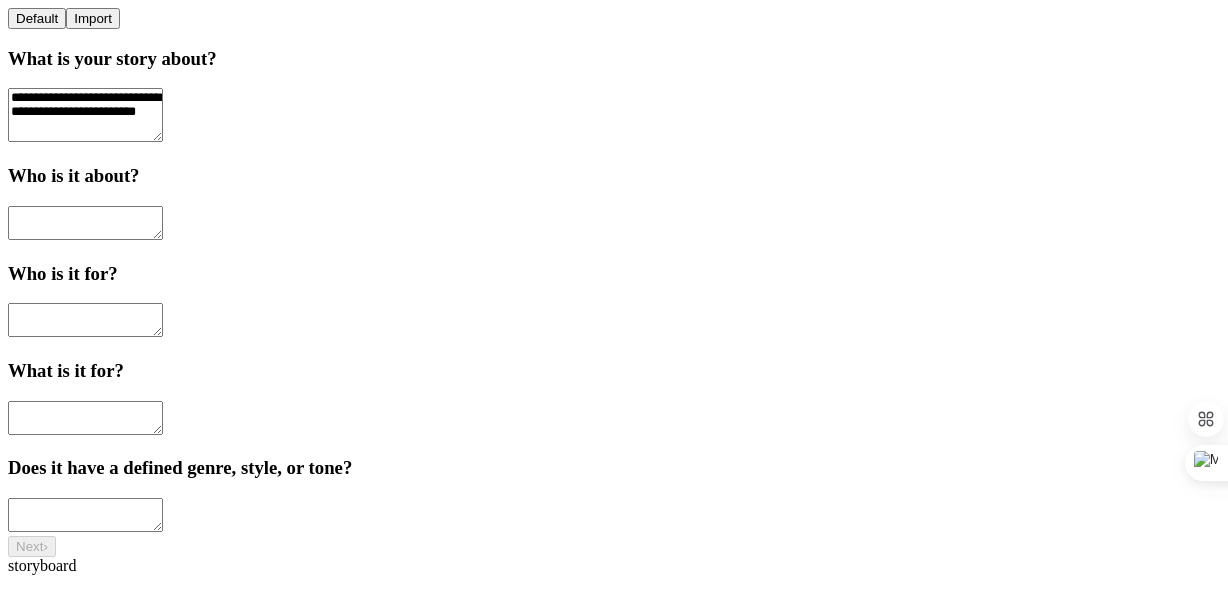 type on "**********" 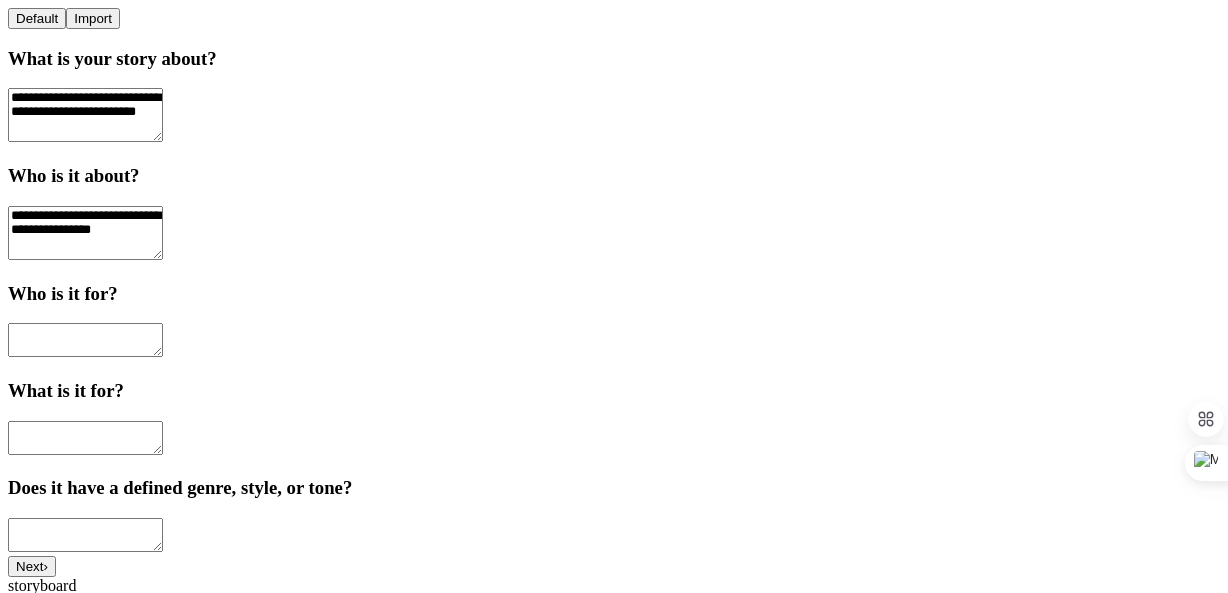 scroll, scrollTop: 13, scrollLeft: 0, axis: vertical 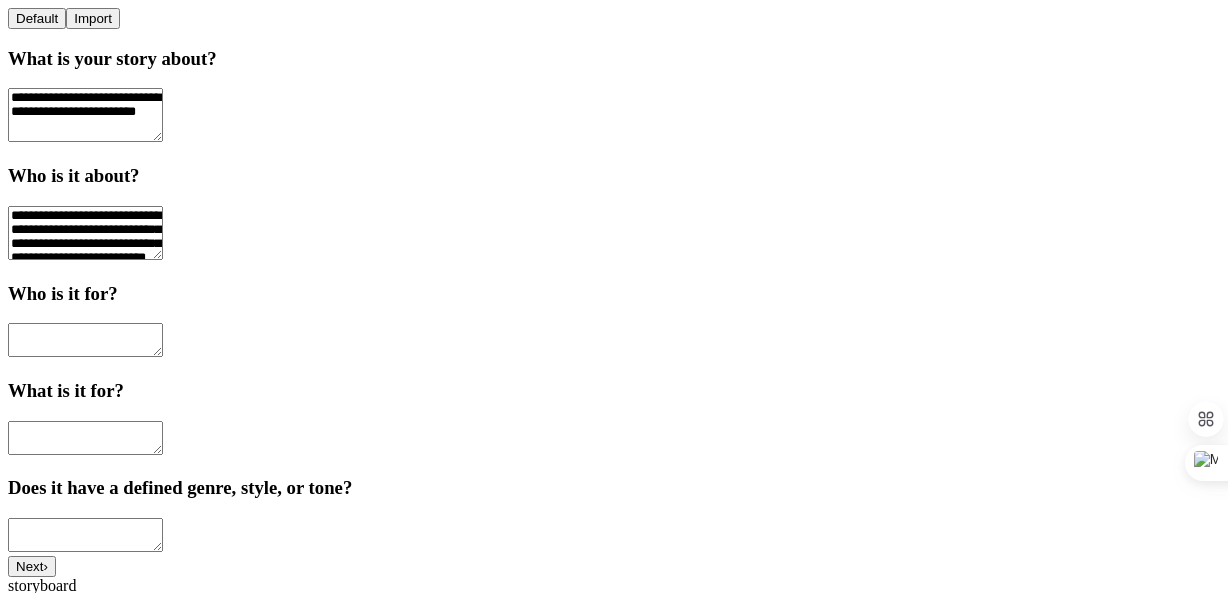 type on "**********" 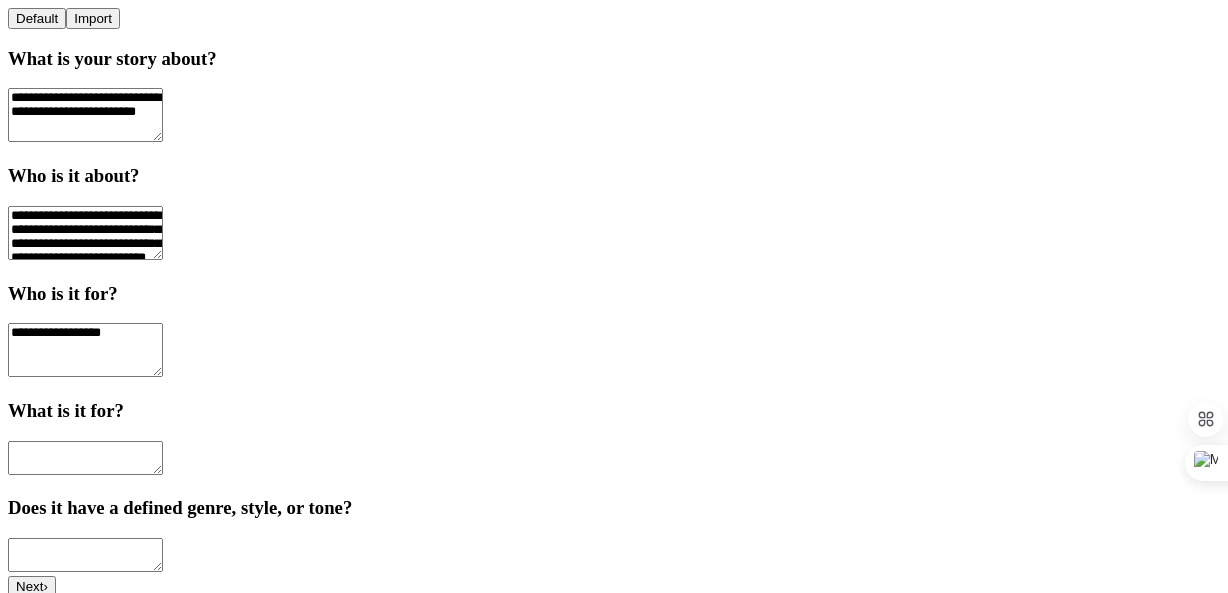 type on "**********" 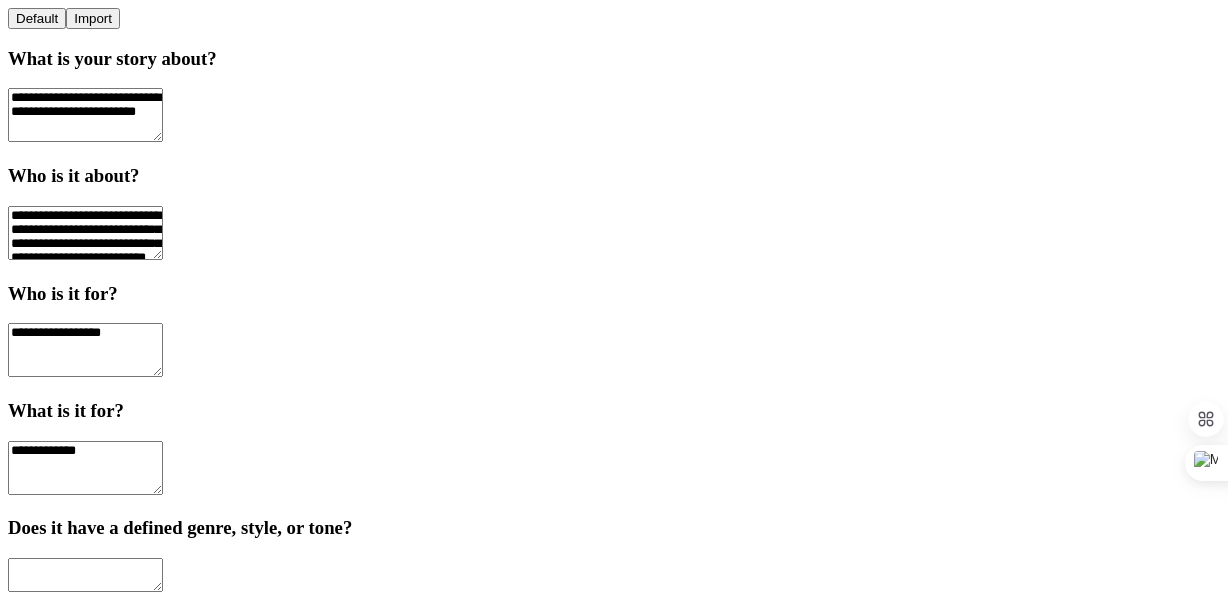 scroll, scrollTop: 135, scrollLeft: 0, axis: vertical 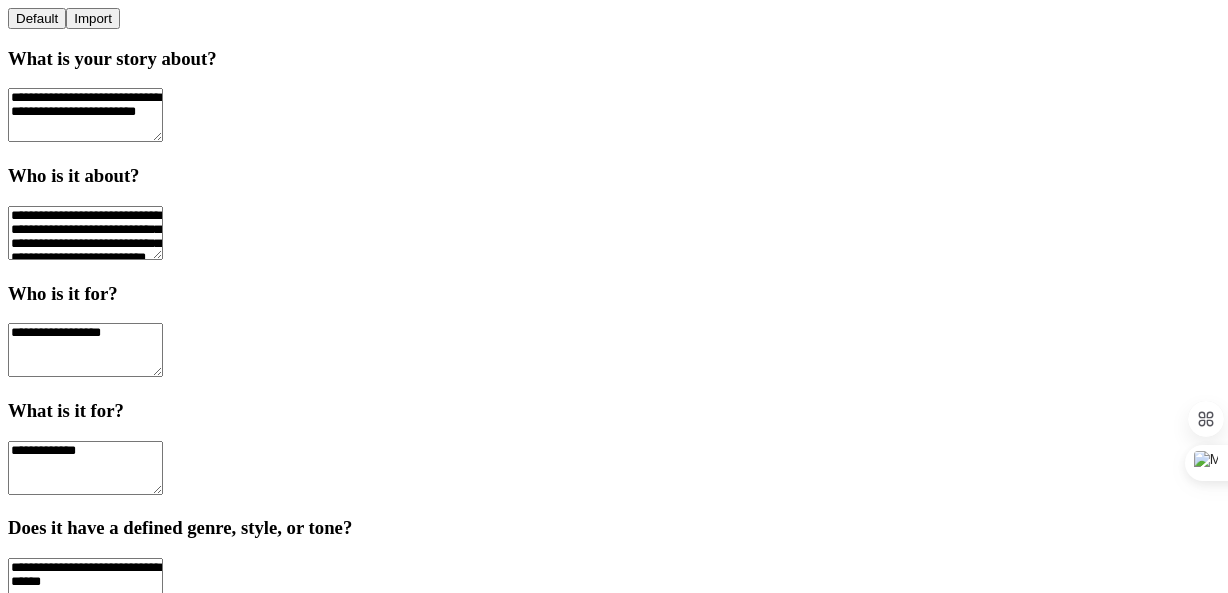 type on "**********" 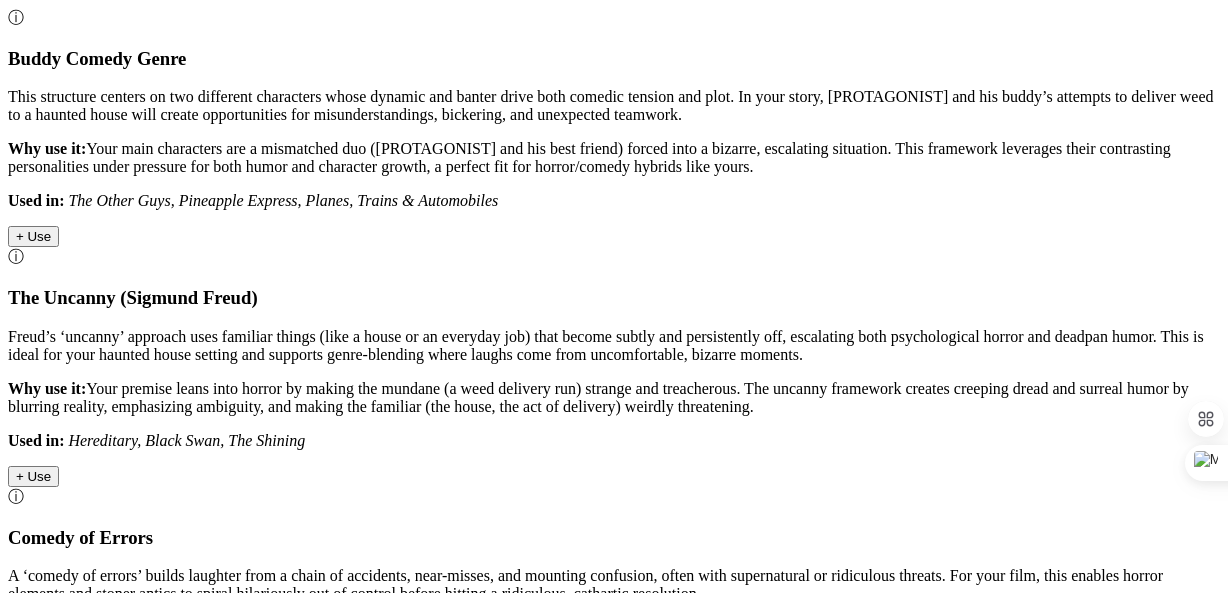 scroll, scrollTop: 163, scrollLeft: 0, axis: vertical 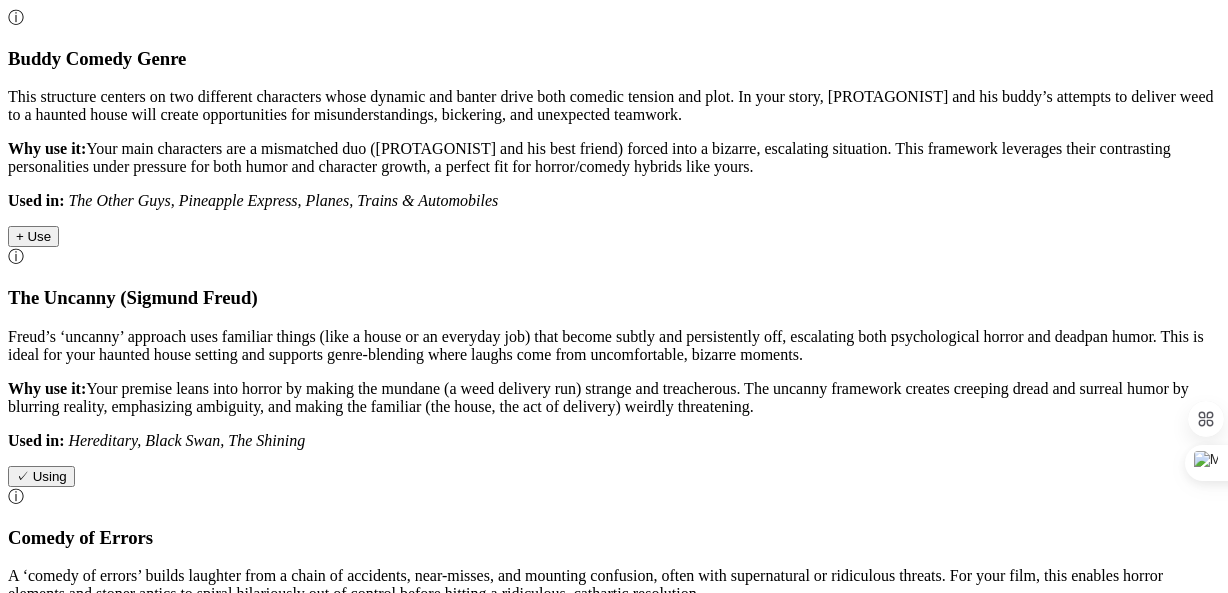 click on "+ Use" at bounding box center (33, 236) 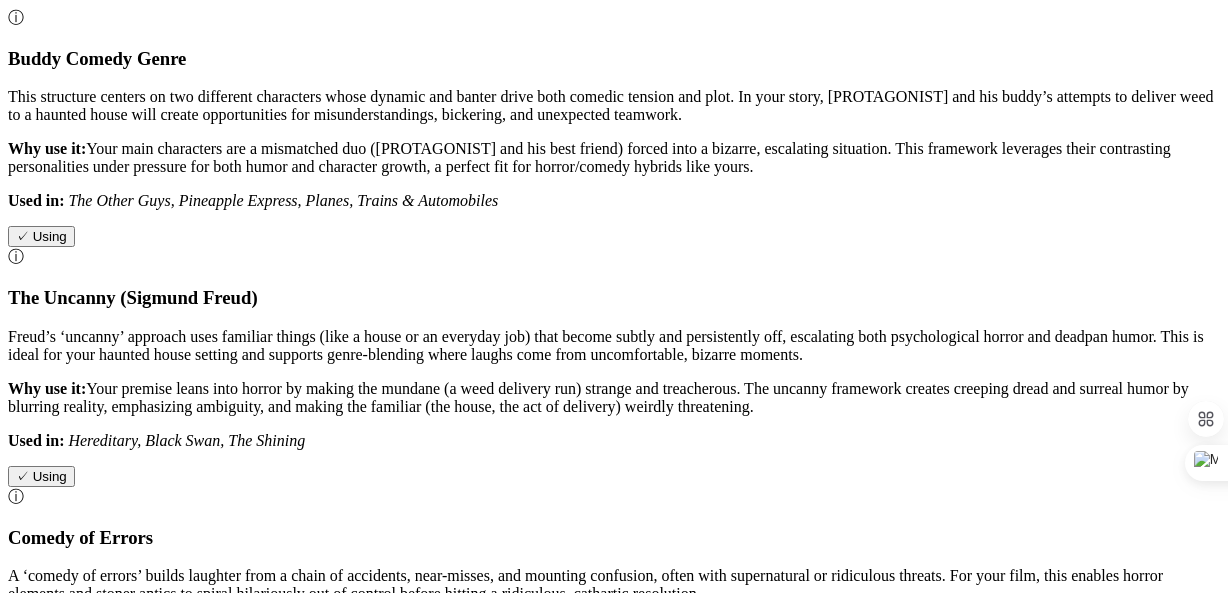 scroll, scrollTop: 617, scrollLeft: 0, axis: vertical 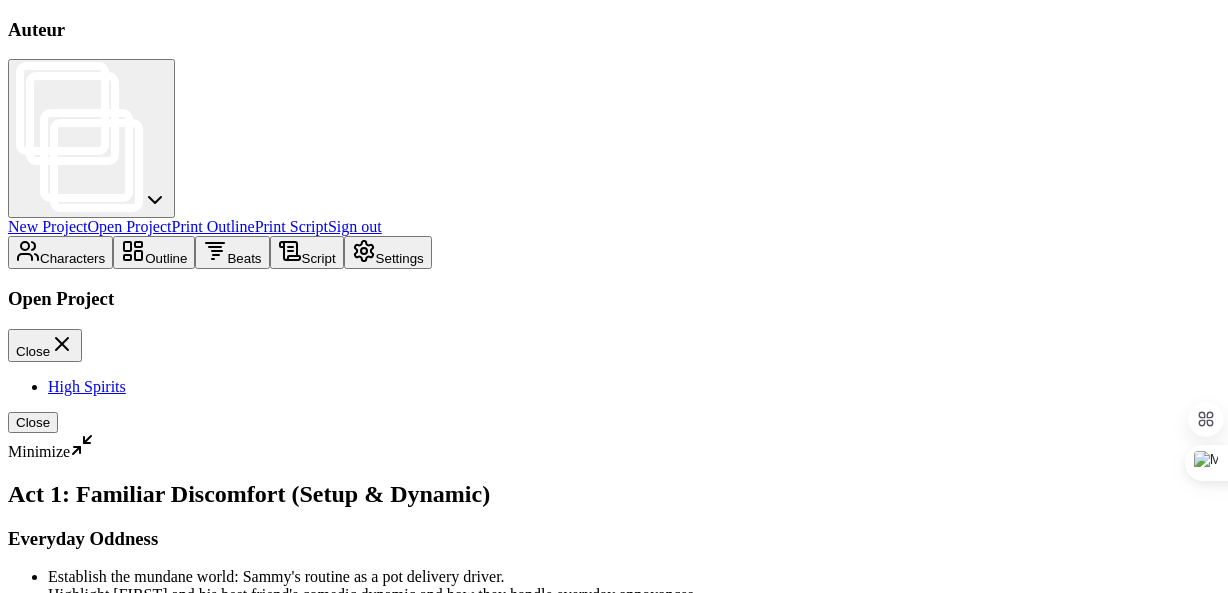 click on "Introduce the first supernatural mishap or ambiguous event: mistaken identity, bizarre customer greeting, or poltergeist prank." at bounding box center [634, 984] 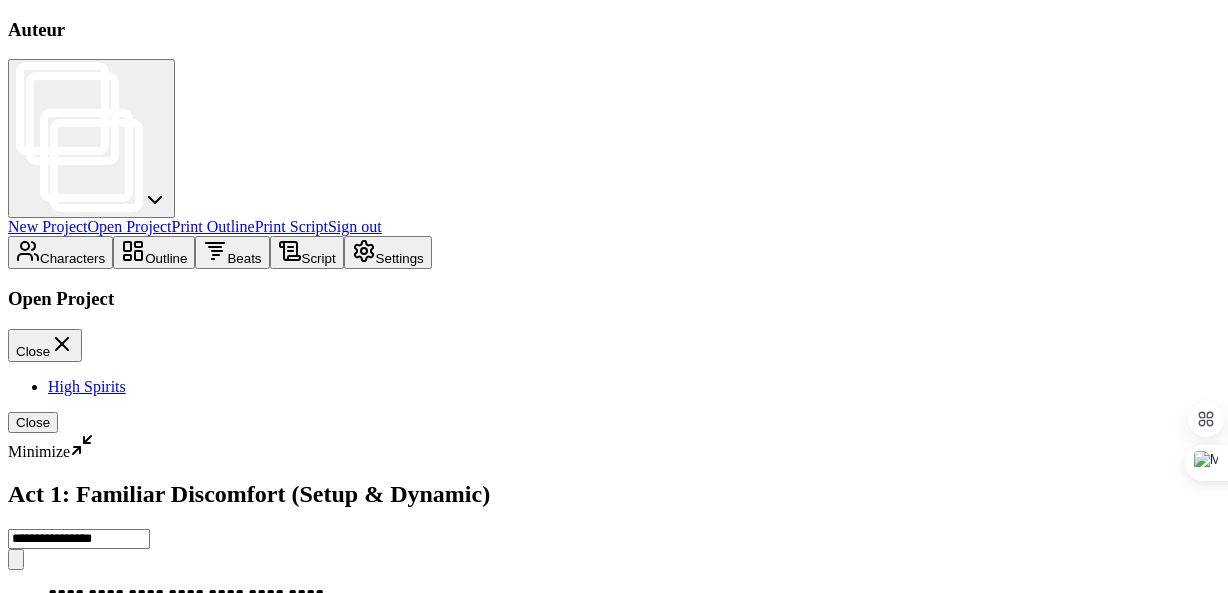 scroll, scrollTop: 10, scrollLeft: 0, axis: vertical 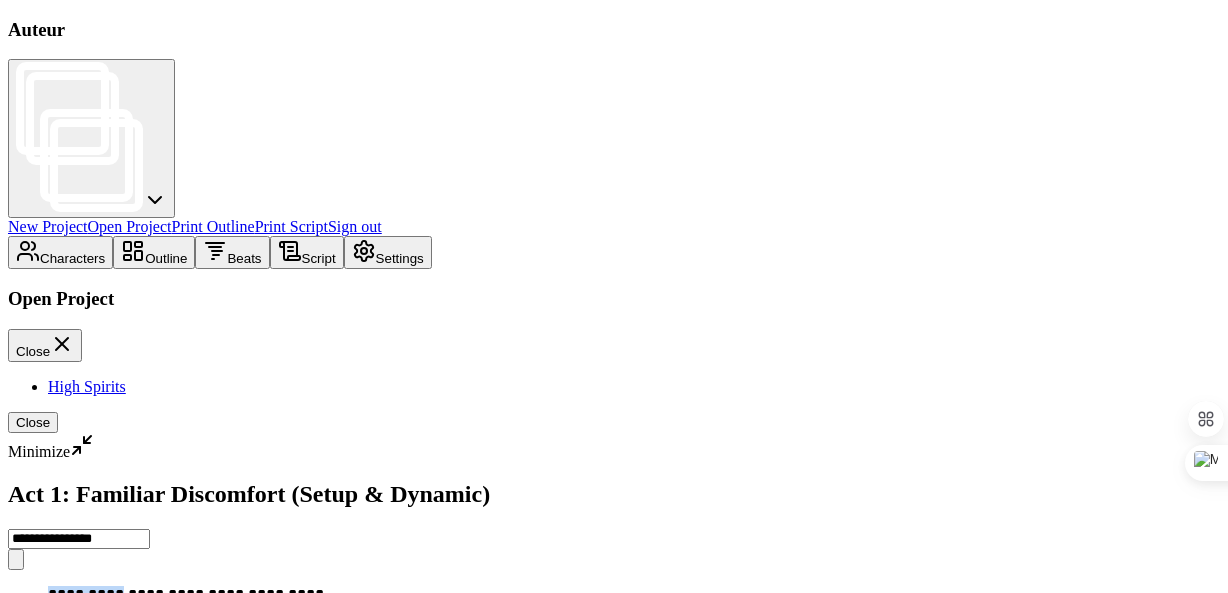 click on "**********" at bounding box center (188, 613) 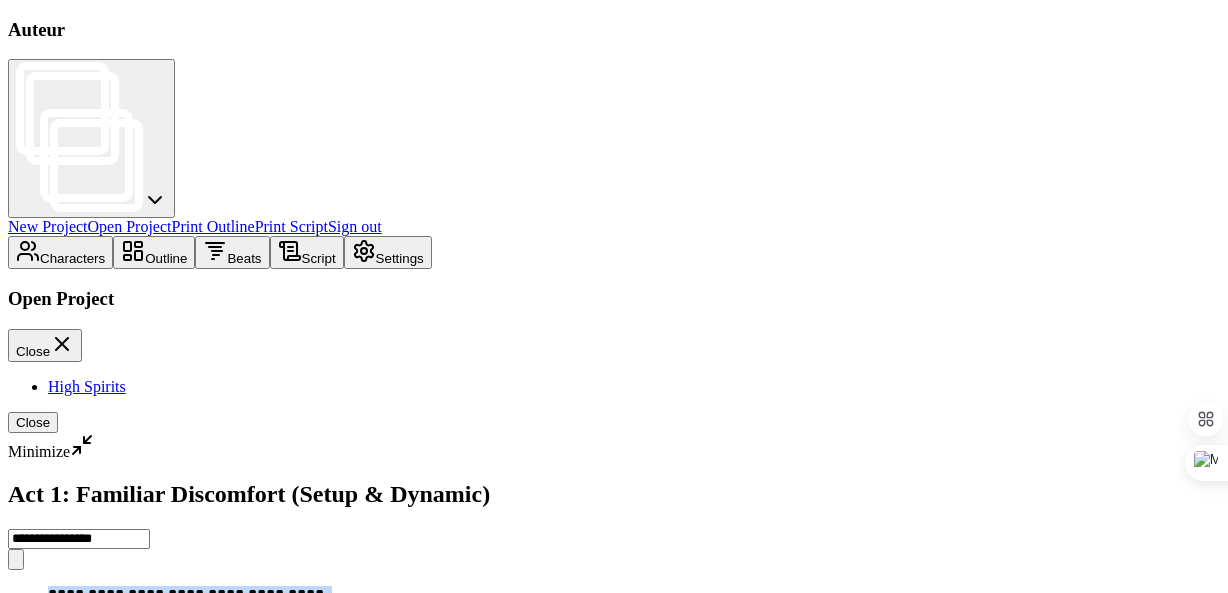 click on "**********" at bounding box center [188, 613] 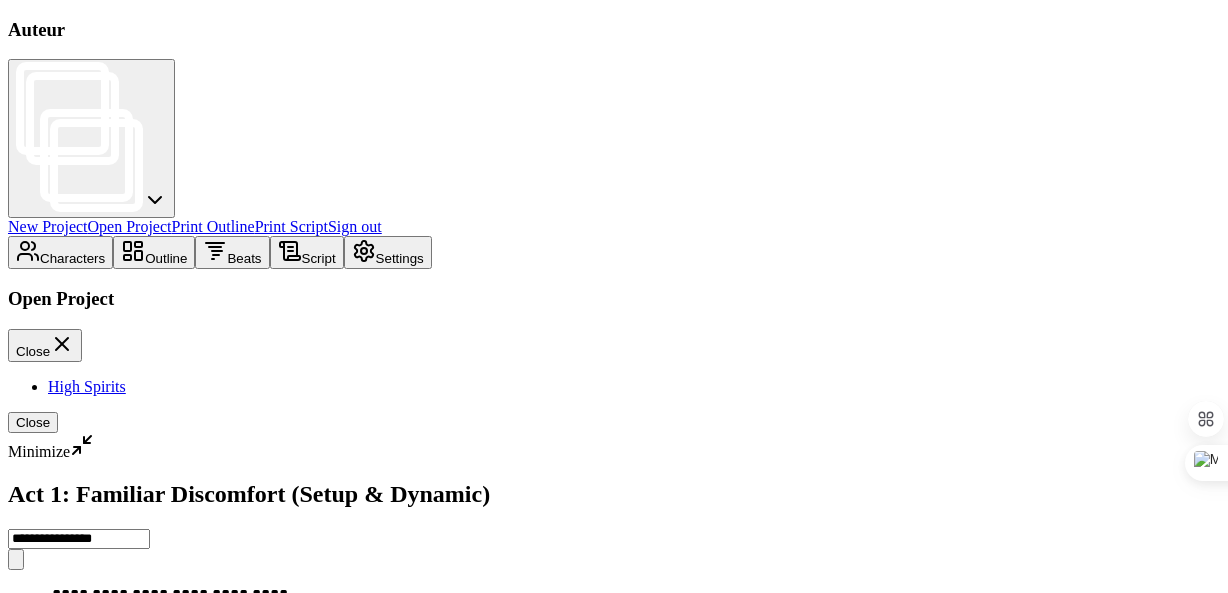 drag, startPoint x: 81, startPoint y: 364, endPoint x: 233, endPoint y: 417, distance: 160.97516 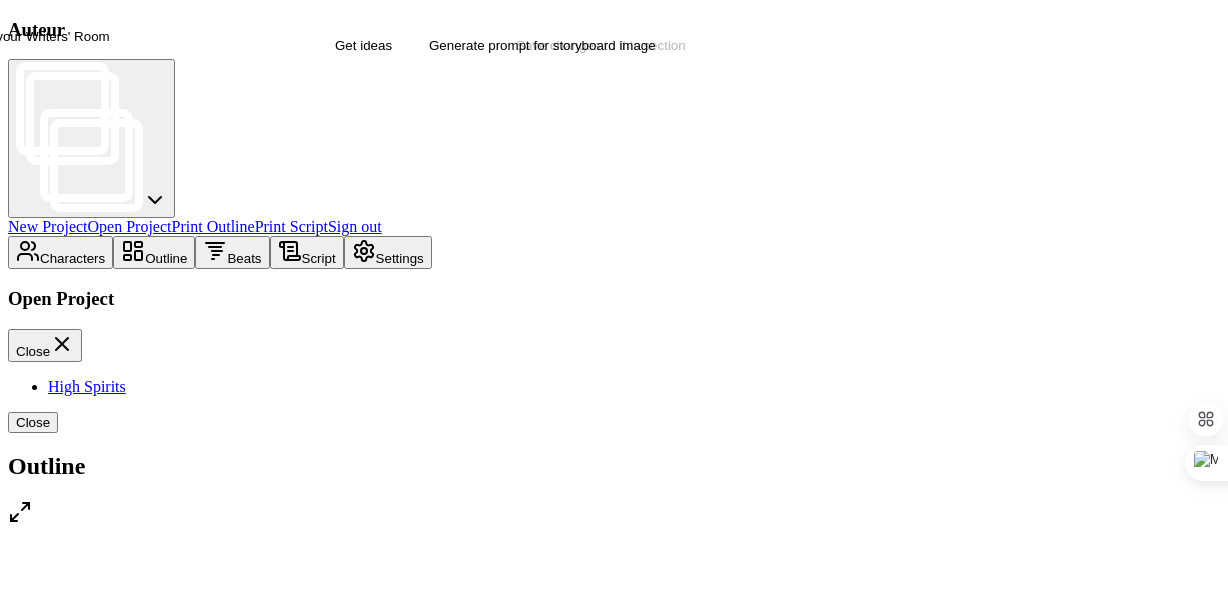 scroll, scrollTop: 876, scrollLeft: 0, axis: vertical 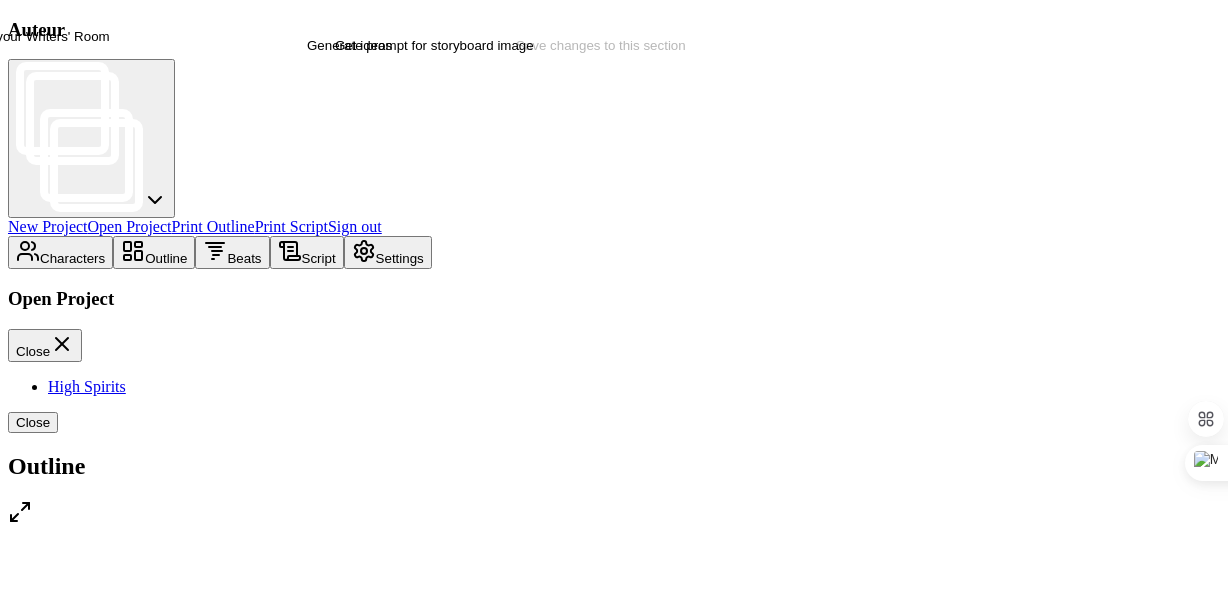 click on "Script" at bounding box center [307, 252] 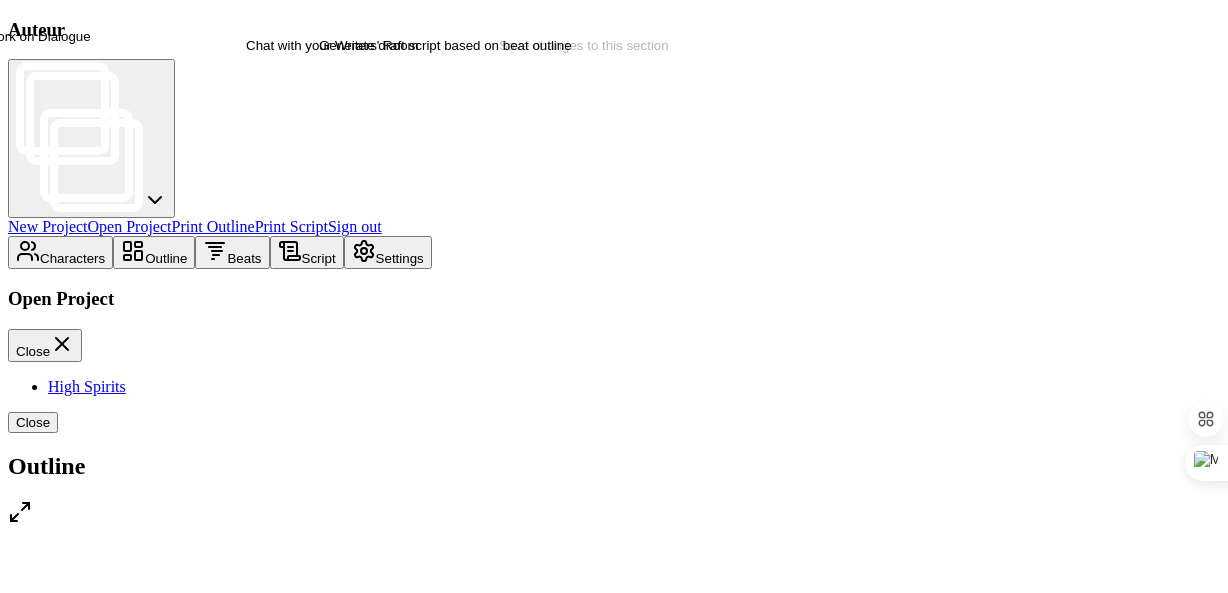 scroll, scrollTop: 0, scrollLeft: 0, axis: both 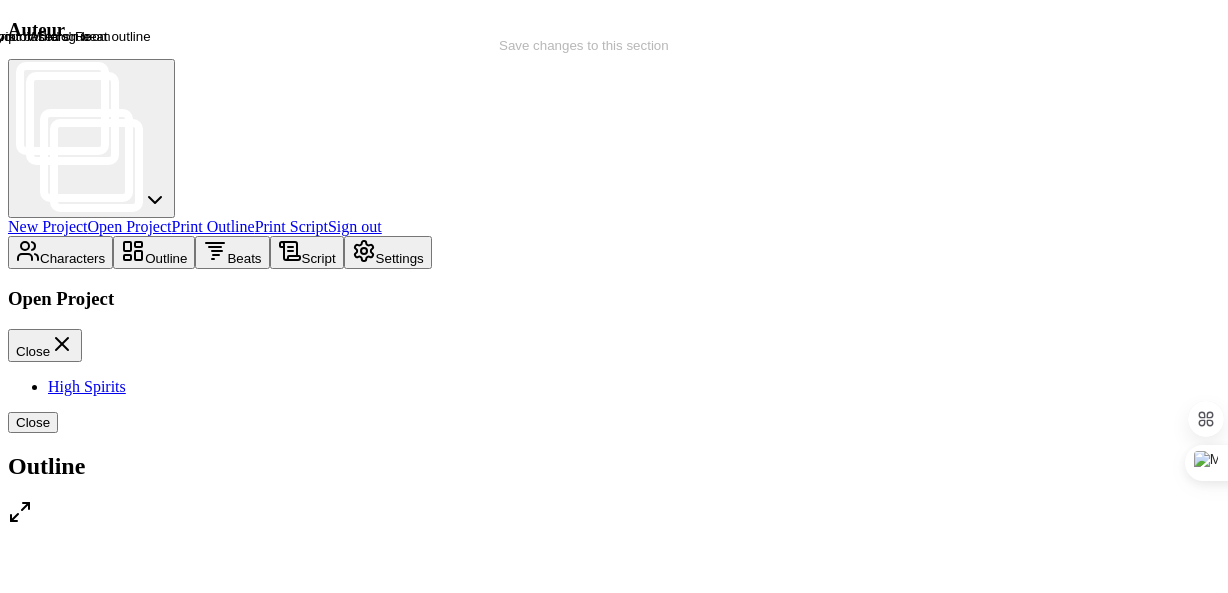 click on "Draft  Generate draft script based on beat outline" 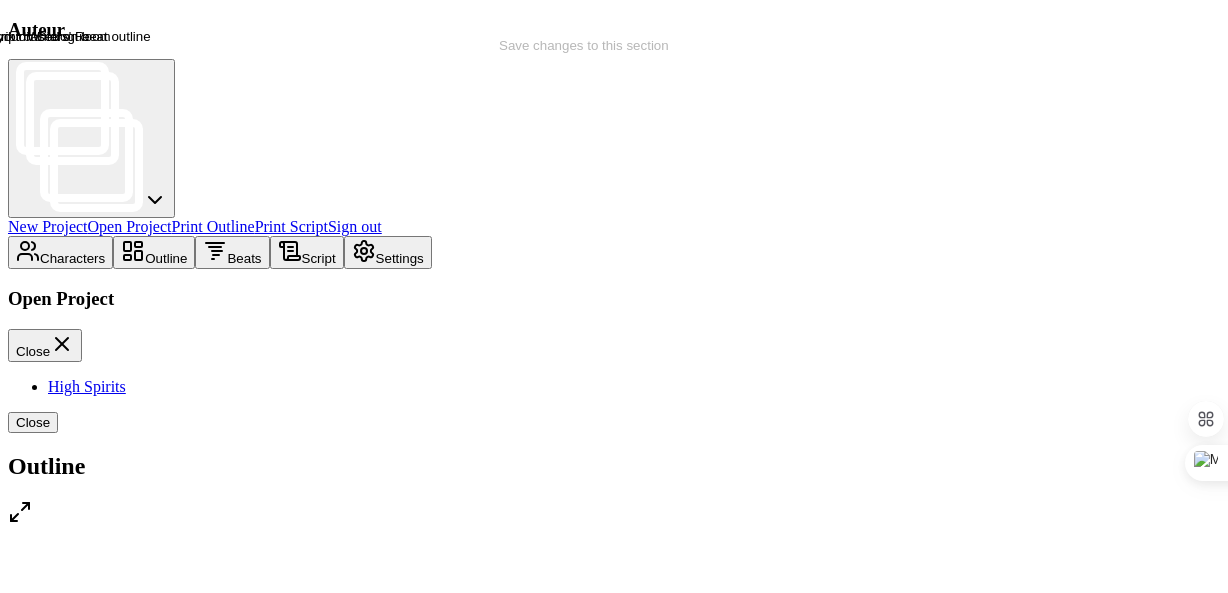 click on "Beats  Edit" 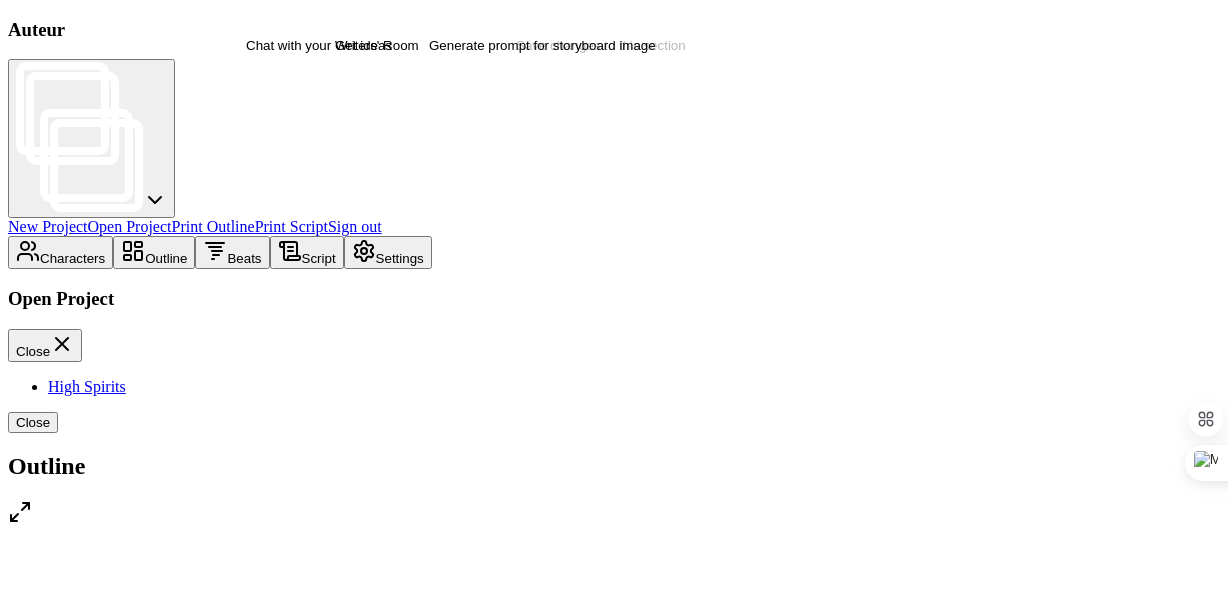 scroll, scrollTop: 54, scrollLeft: 0, axis: vertical 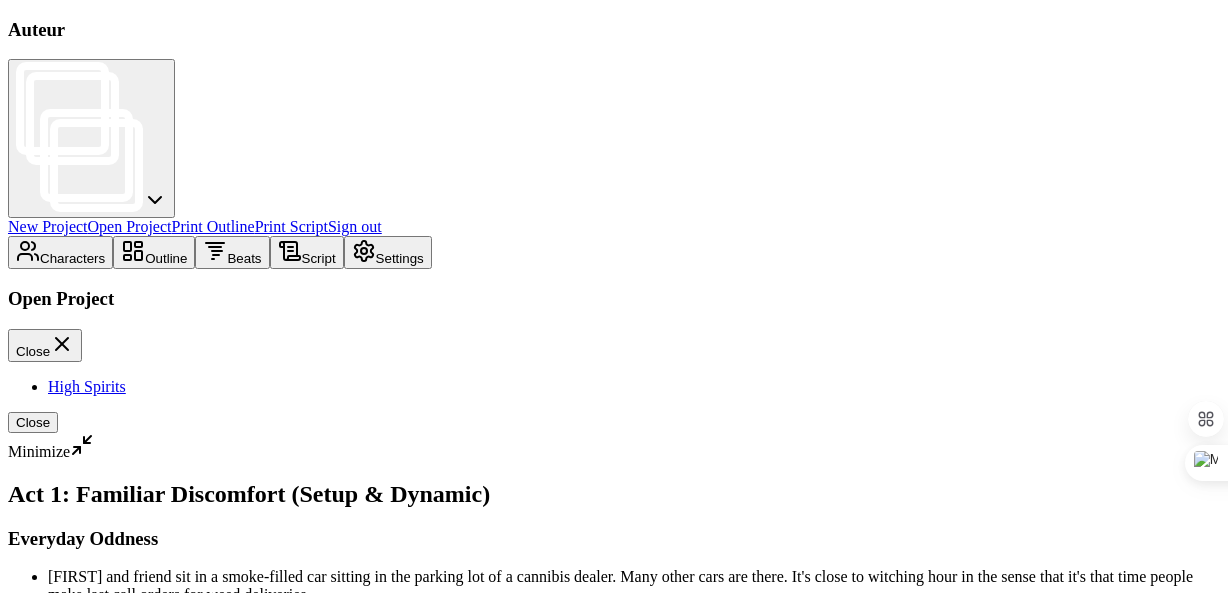 click on "Beats" at bounding box center (232, 252) 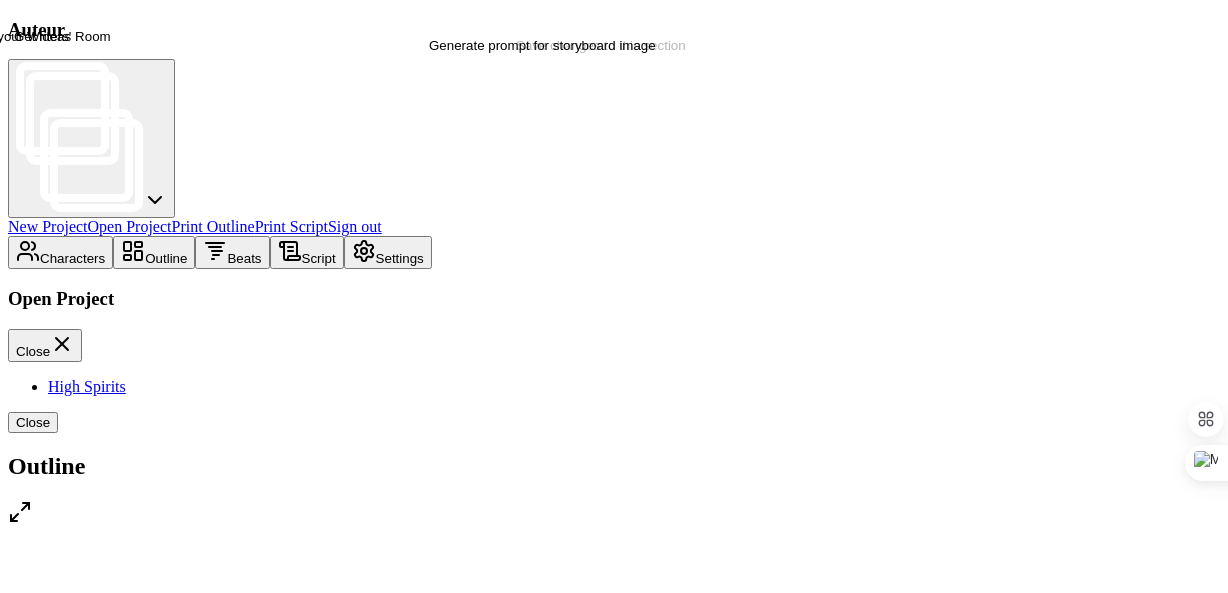click on "Script" at bounding box center (307, 252) 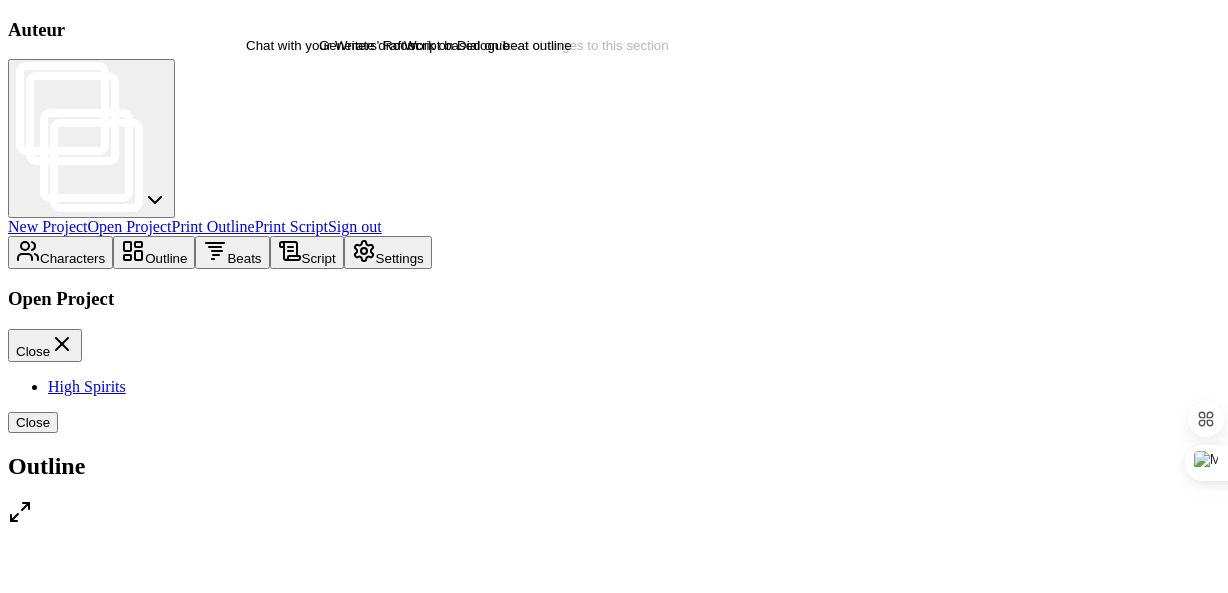 click on "Settings" at bounding box center (388, 252) 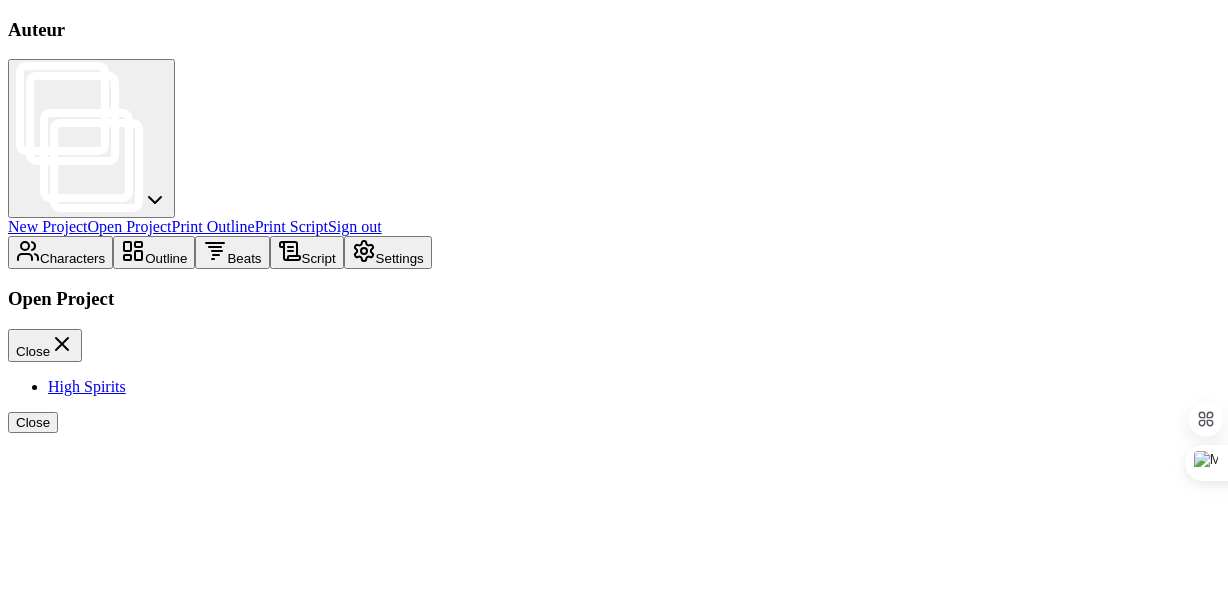 click on "Script" at bounding box center (307, 252) 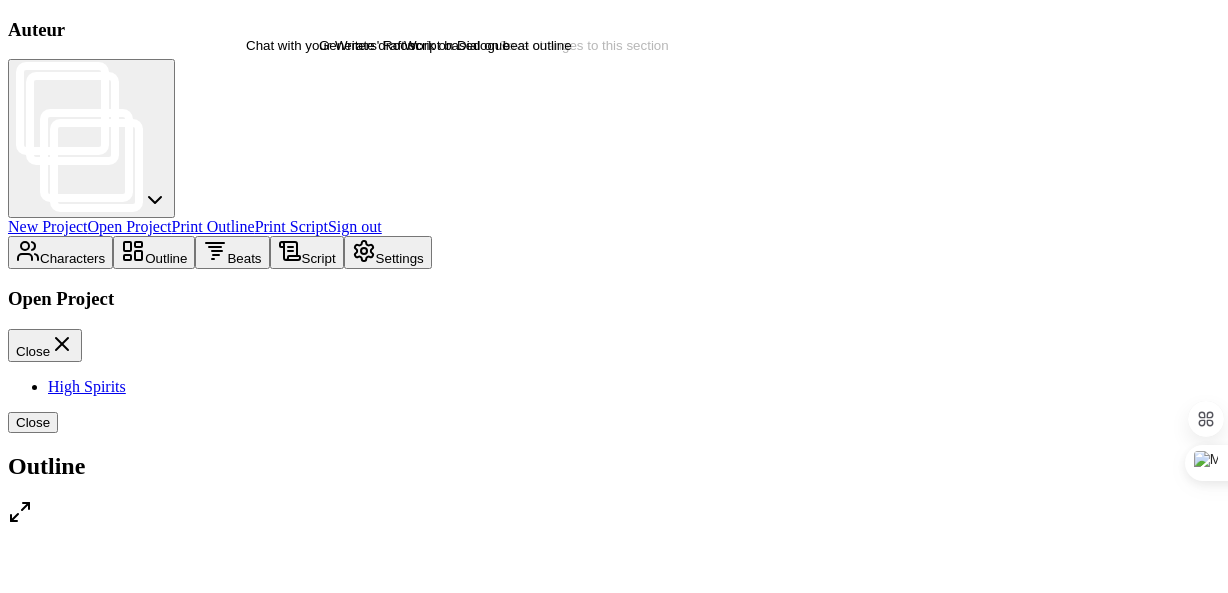 click 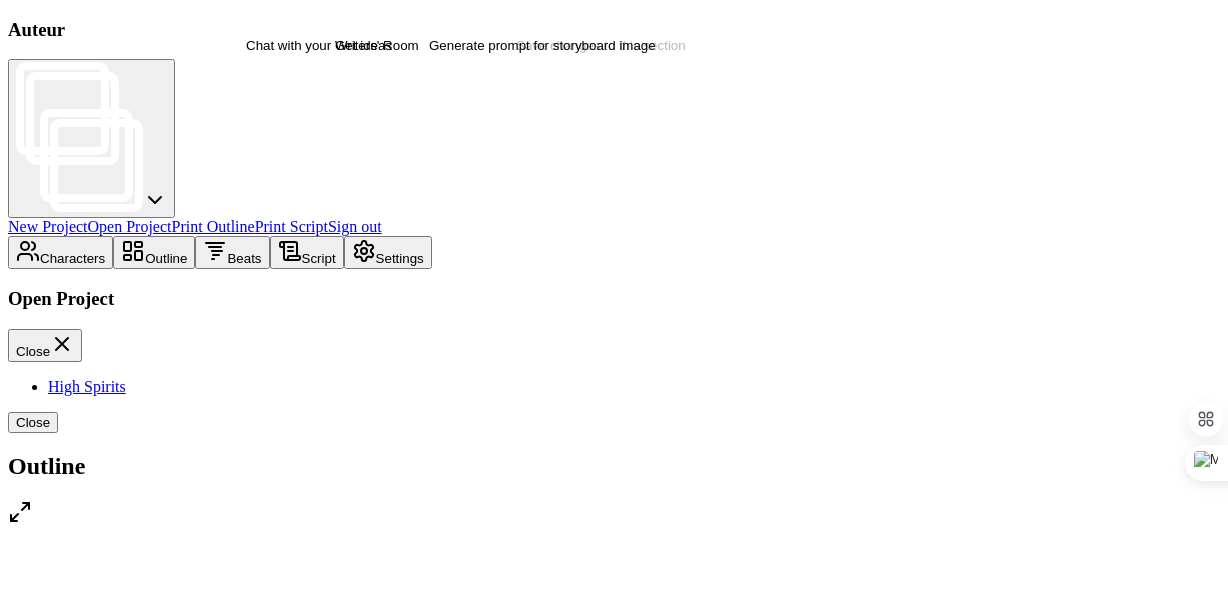 click on "Characters" at bounding box center [60, 252] 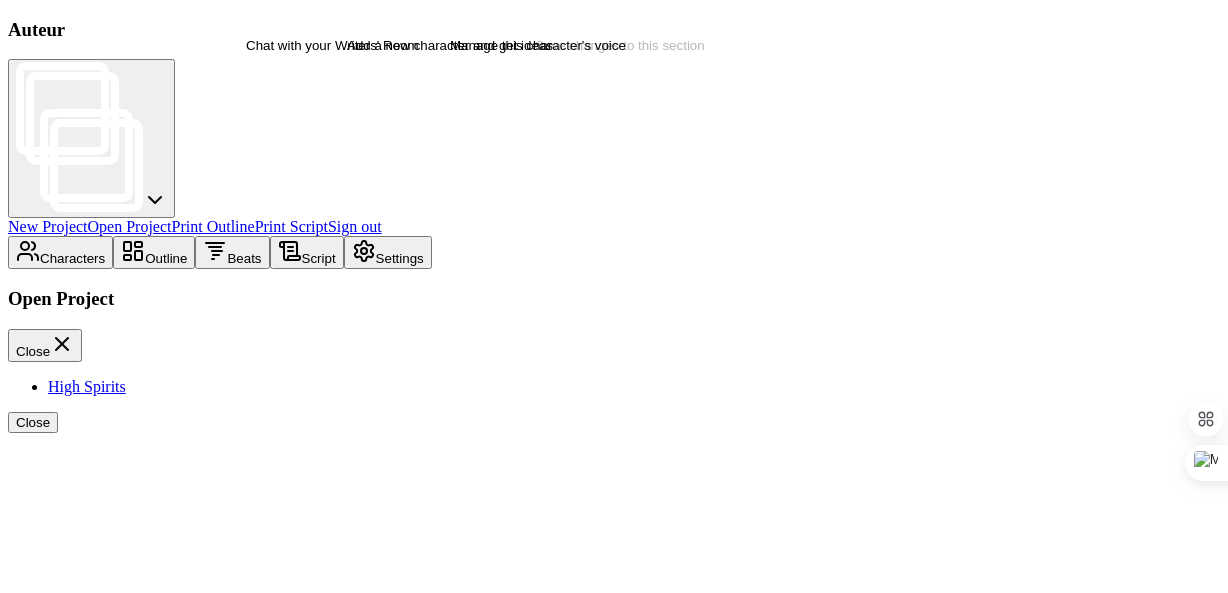 click on "[PROTAGONIST]'s best friend" at bounding box center [614, 1760] 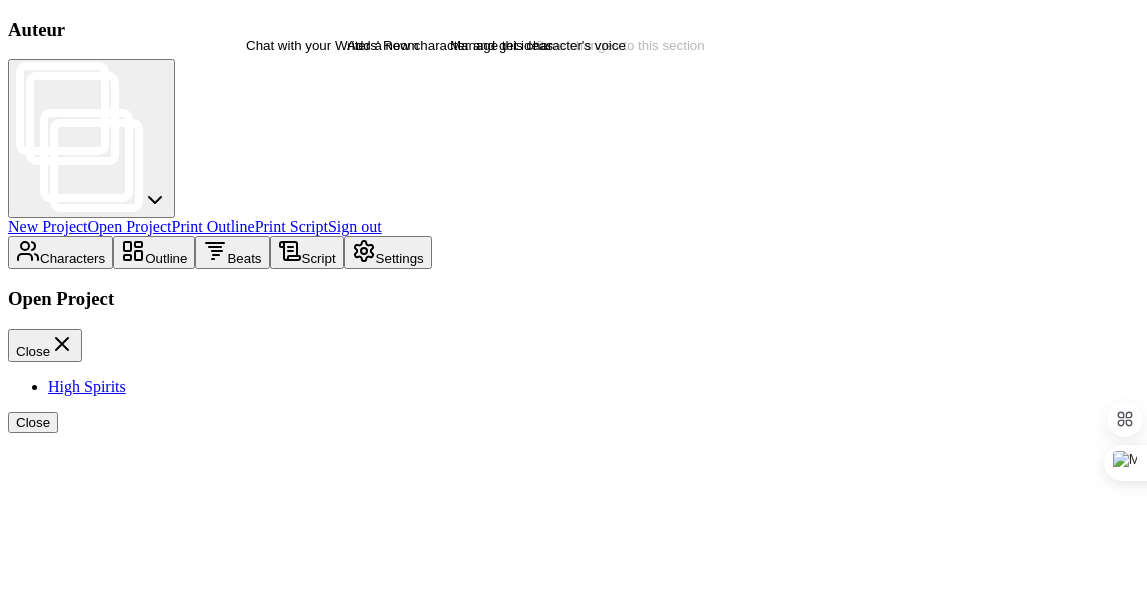 scroll, scrollTop: 590, scrollLeft: 0, axis: vertical 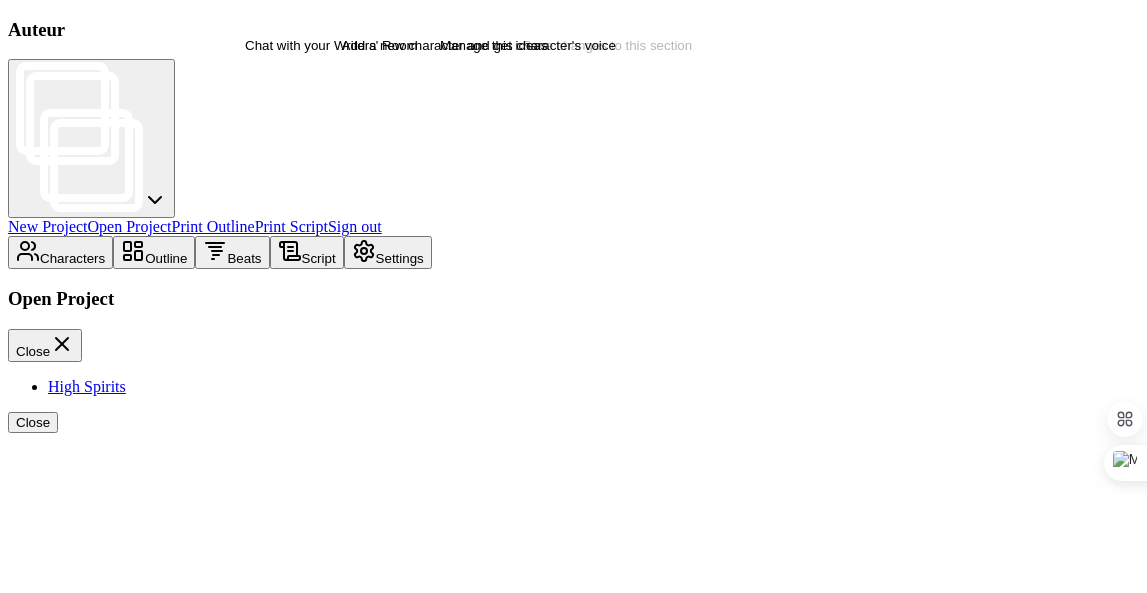 type on "*" 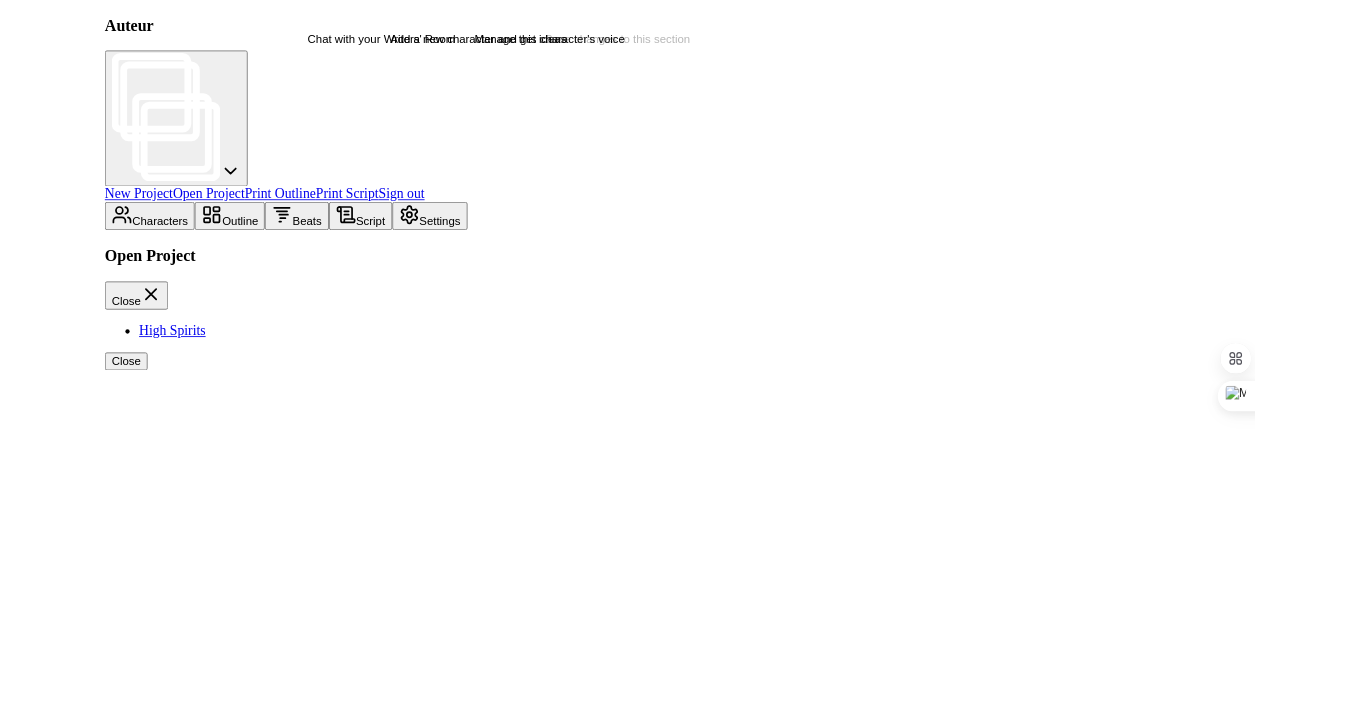 scroll, scrollTop: 538, scrollLeft: 0, axis: vertical 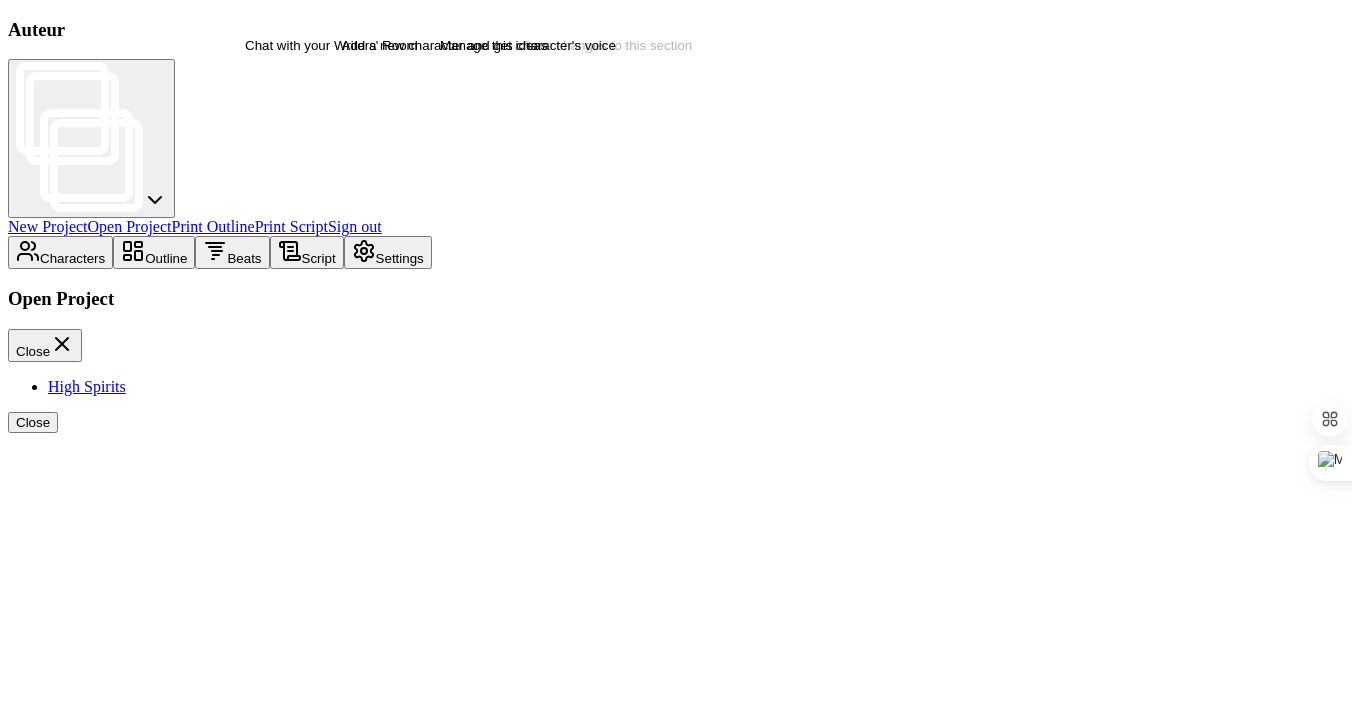 click on "Characters 2 Ali  (Ally / Comic Foil) [FIRST]  (protagonist)" at bounding box center [676, 1139] 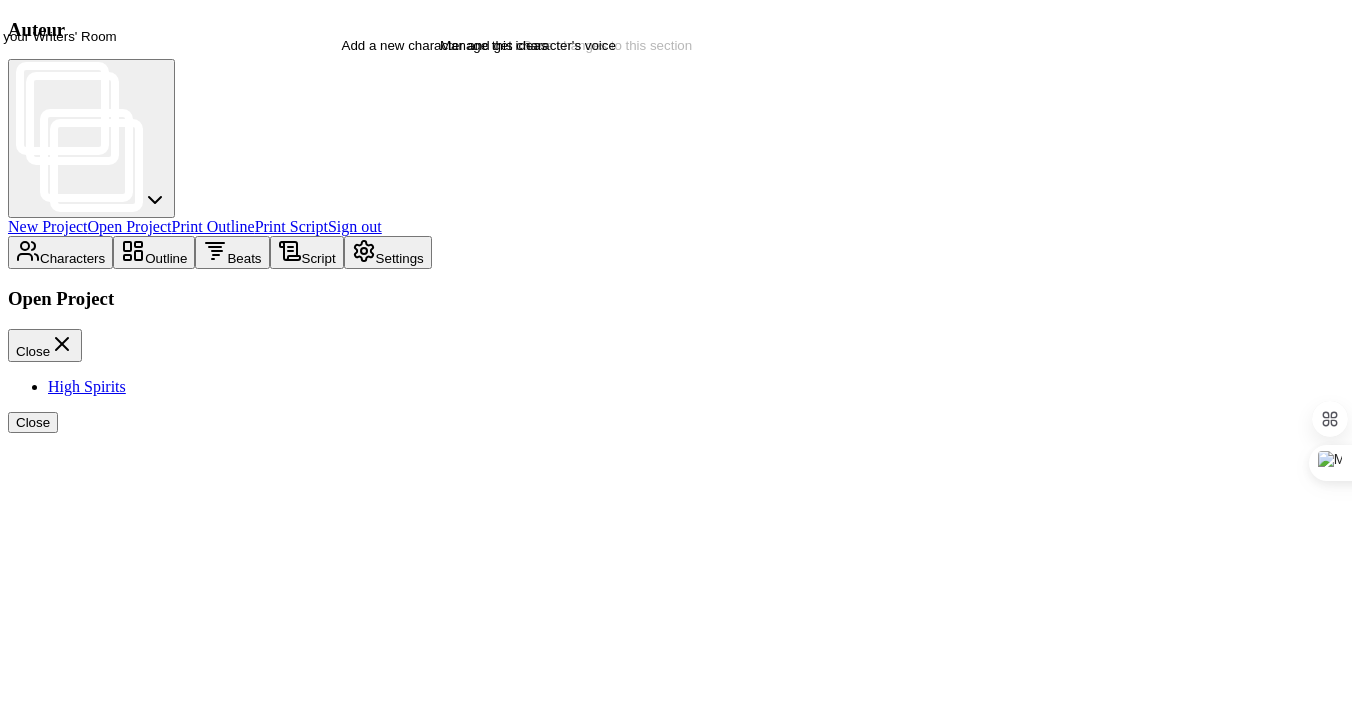 scroll, scrollTop: 0, scrollLeft: 0, axis: both 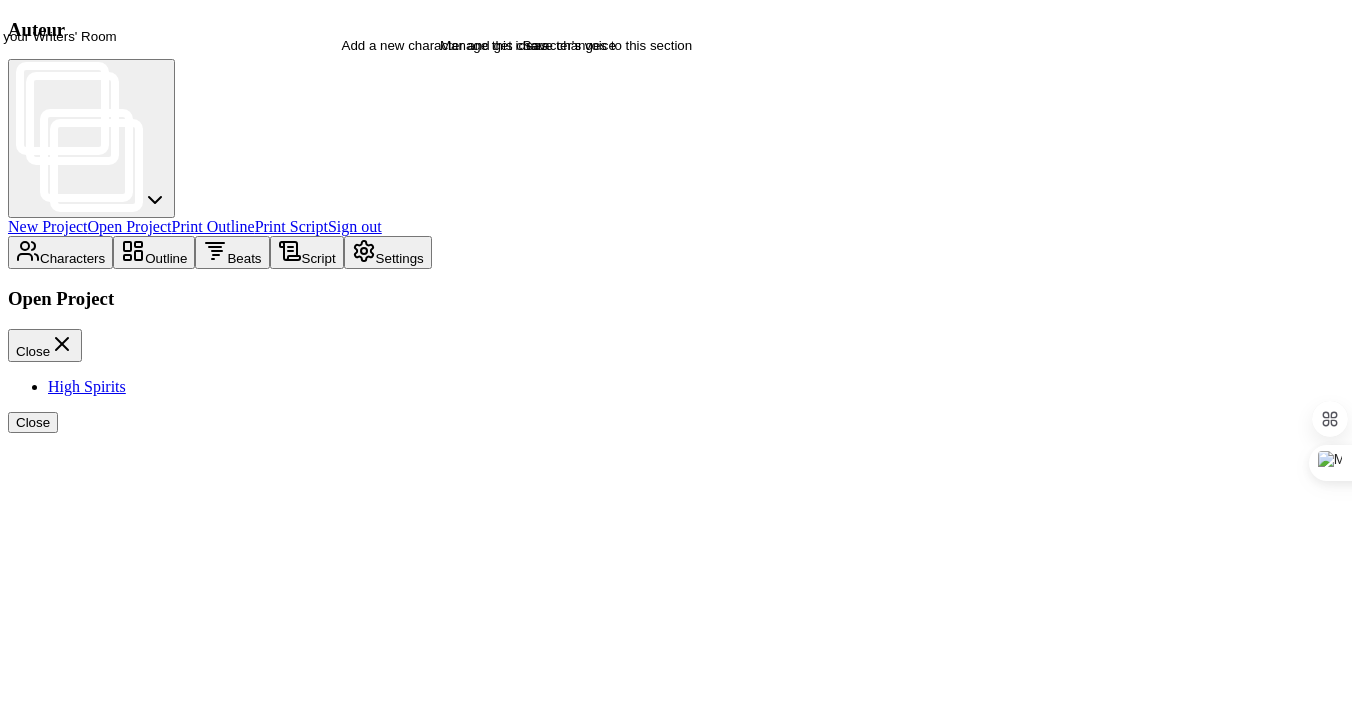 click on "**********" at bounding box center (323, 2100) 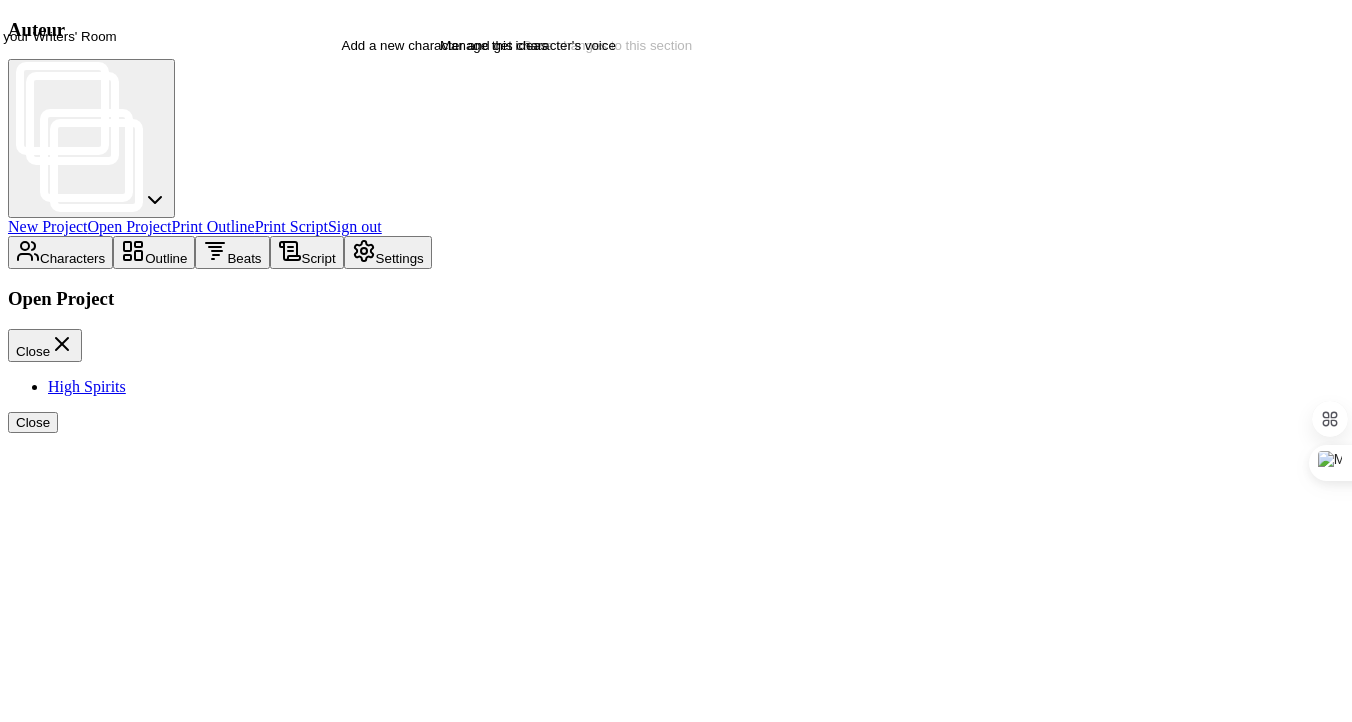 scroll, scrollTop: 28, scrollLeft: 0, axis: vertical 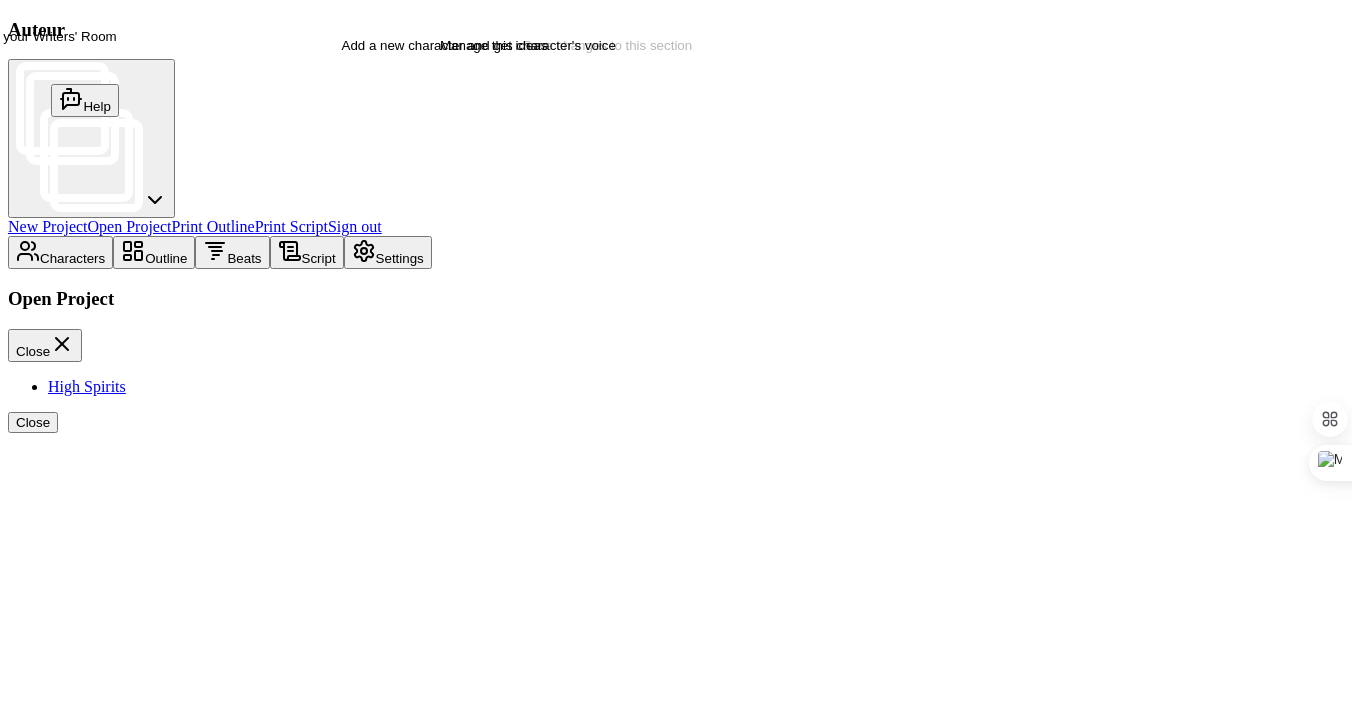drag, startPoint x: 511, startPoint y: 295, endPoint x: 353, endPoint y: 294, distance: 158.00316 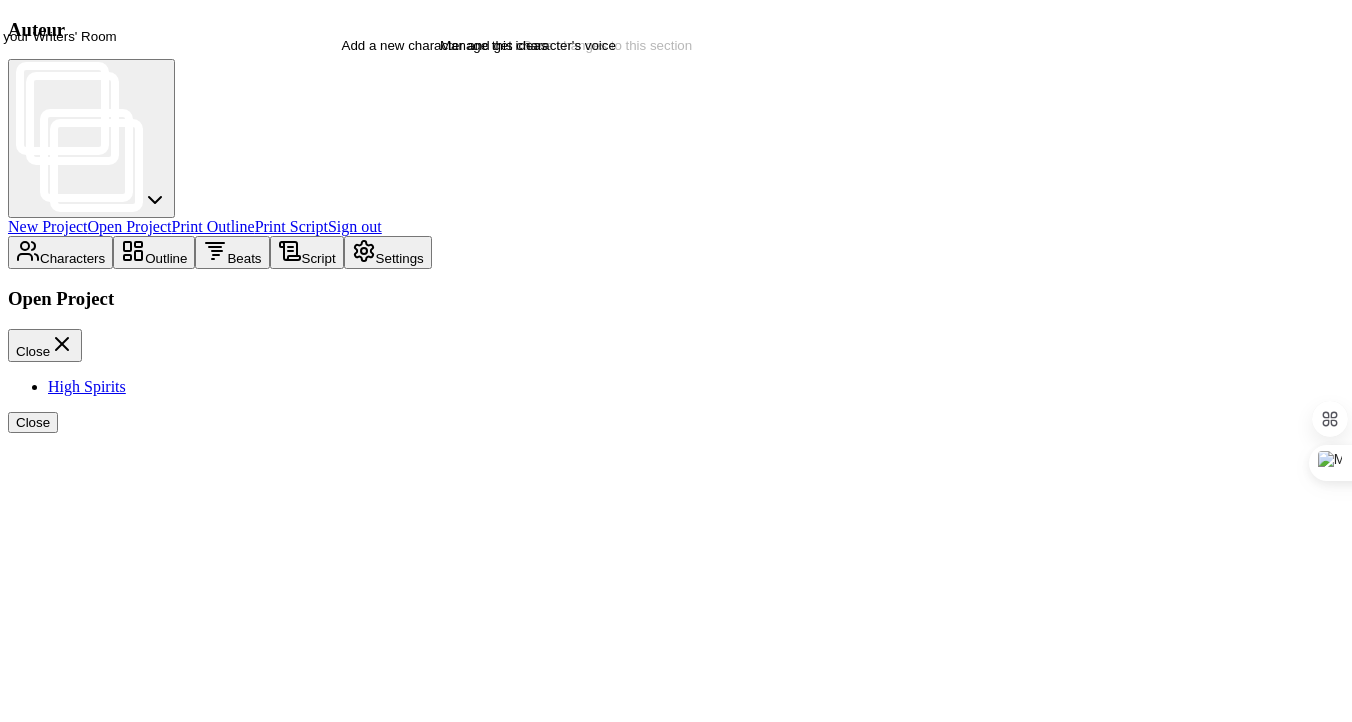 scroll, scrollTop: 70, scrollLeft: 0, axis: vertical 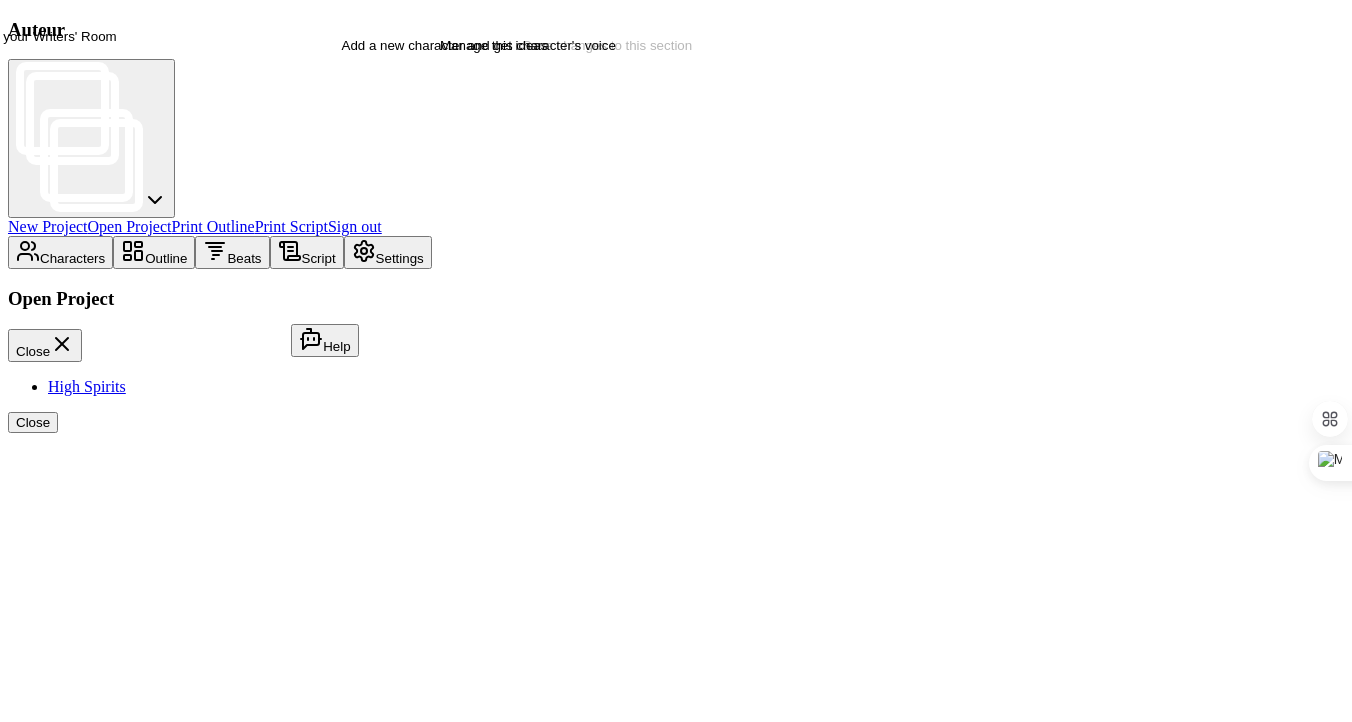 drag, startPoint x: 402, startPoint y: 421, endPoint x: 357, endPoint y: 390, distance: 54.644306 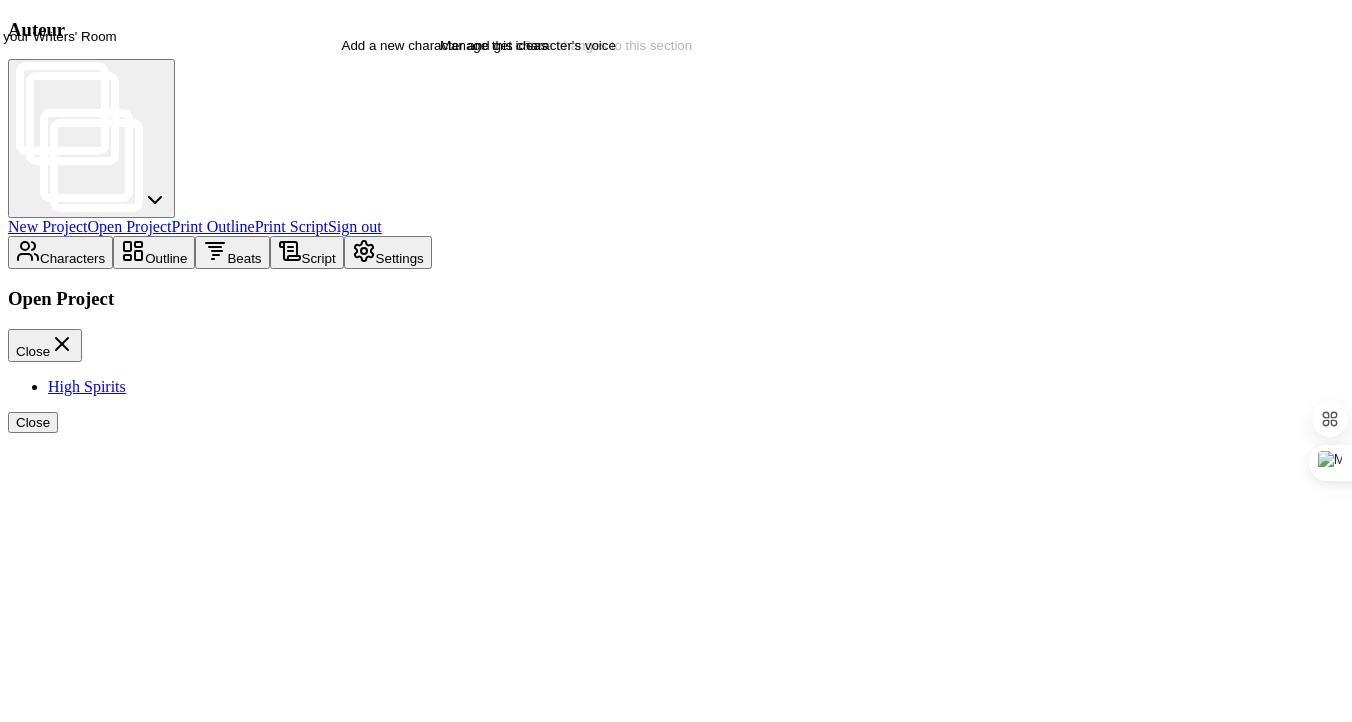scroll, scrollTop: 431, scrollLeft: 0, axis: vertical 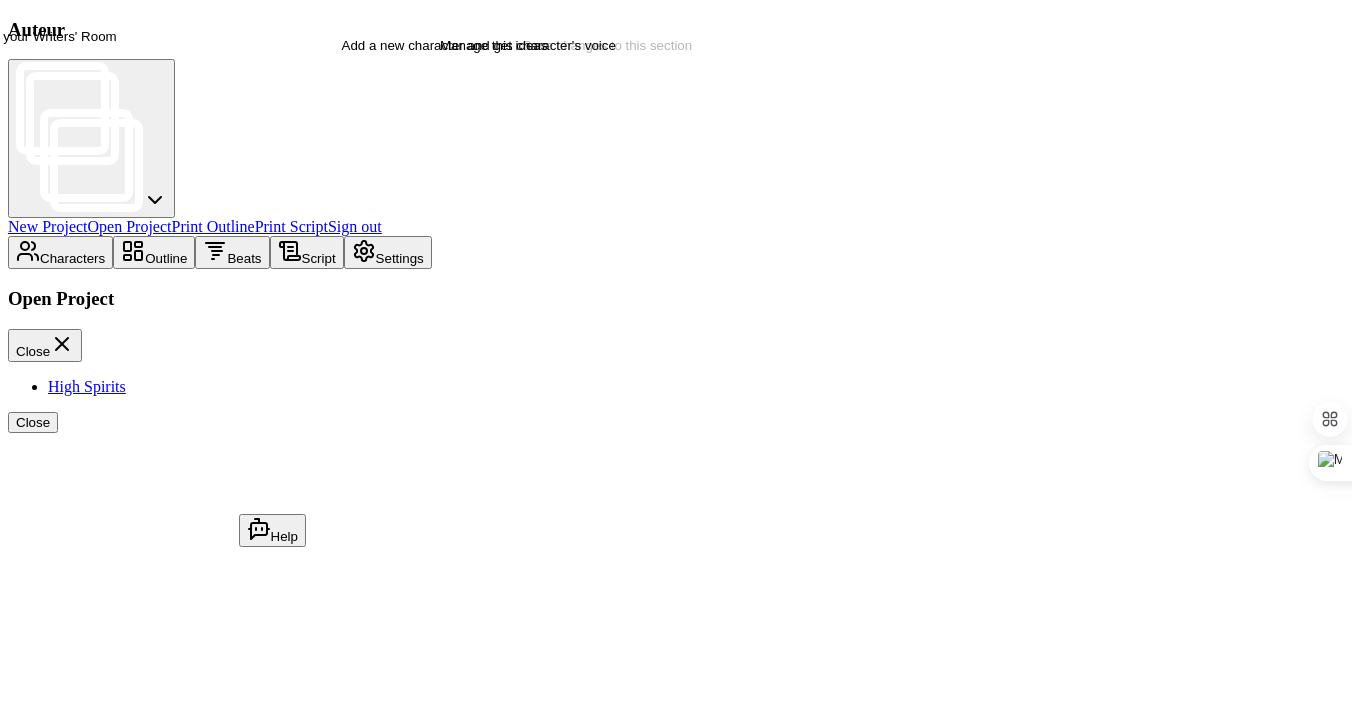 drag, startPoint x: 364, startPoint y: 322, endPoint x: 464, endPoint y: 347, distance: 103.077644 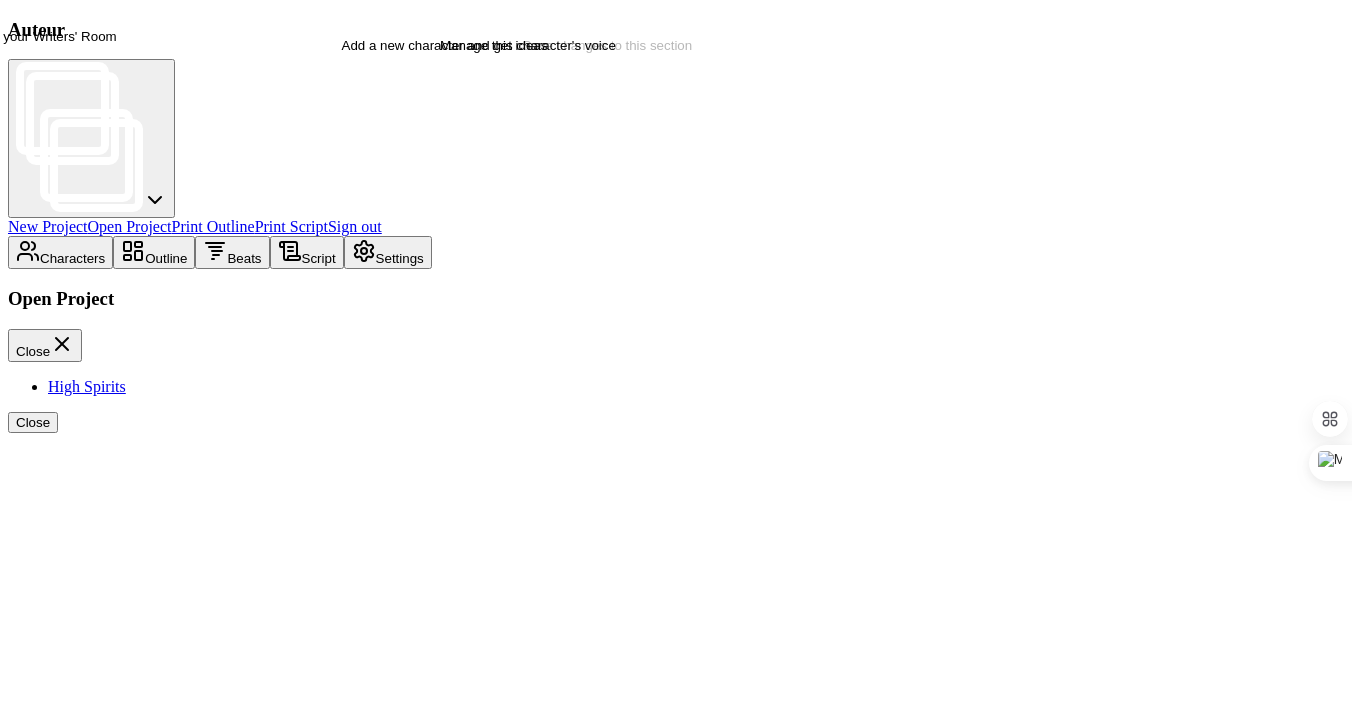 scroll, scrollTop: 714, scrollLeft: 0, axis: vertical 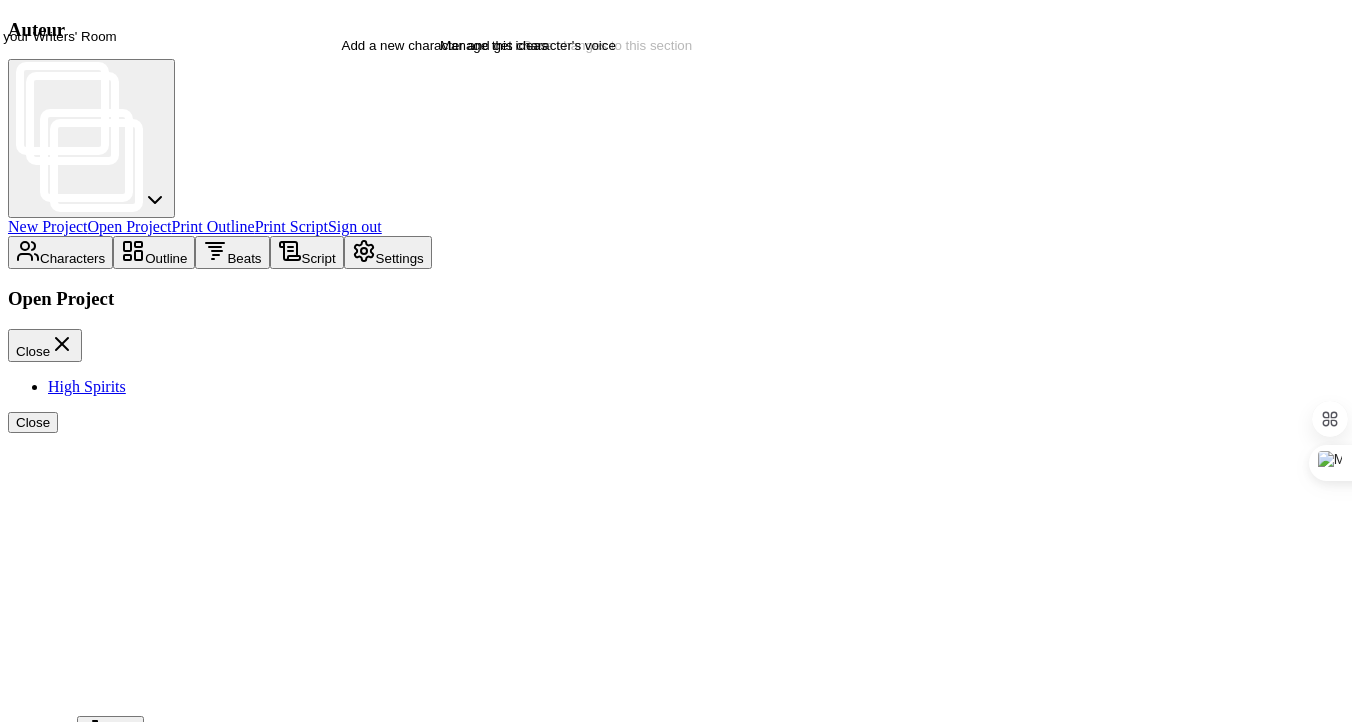 drag, startPoint x: 429, startPoint y: 245, endPoint x: 491, endPoint y: 240, distance: 62.201286 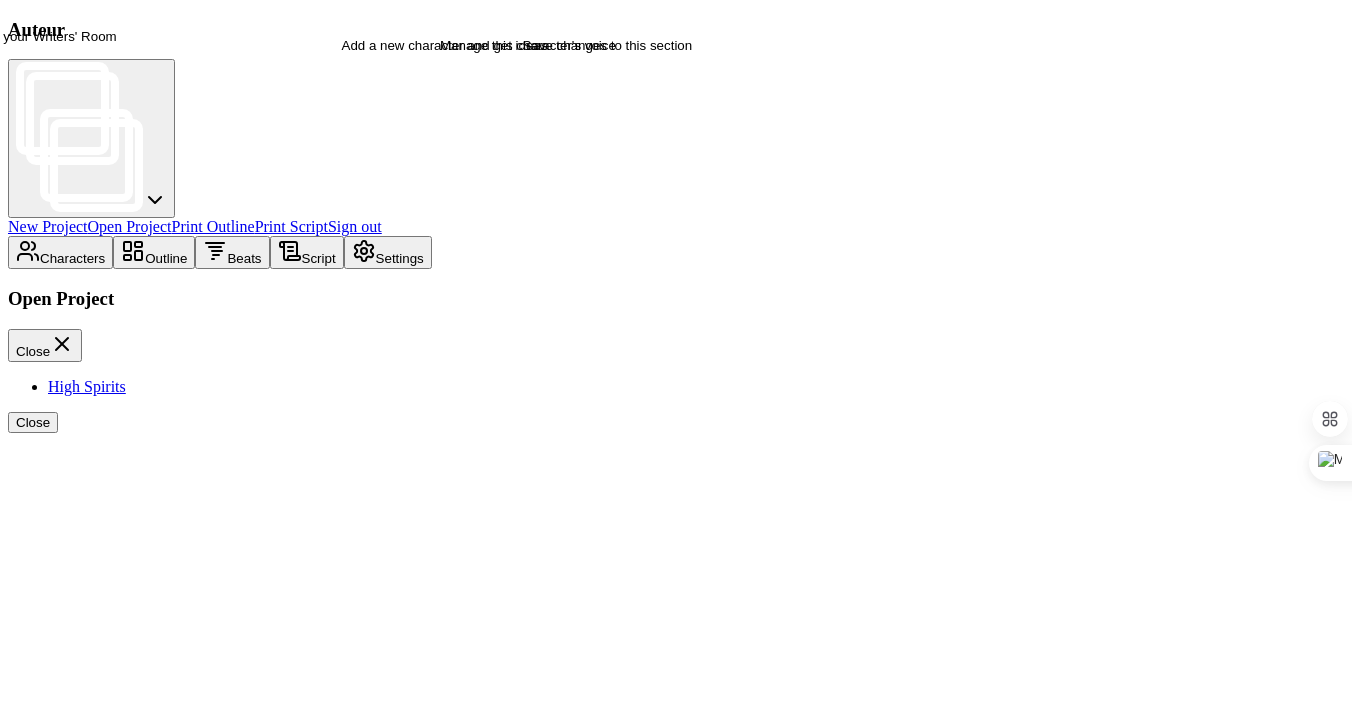 click on "**********" at bounding box center (323, 2822) 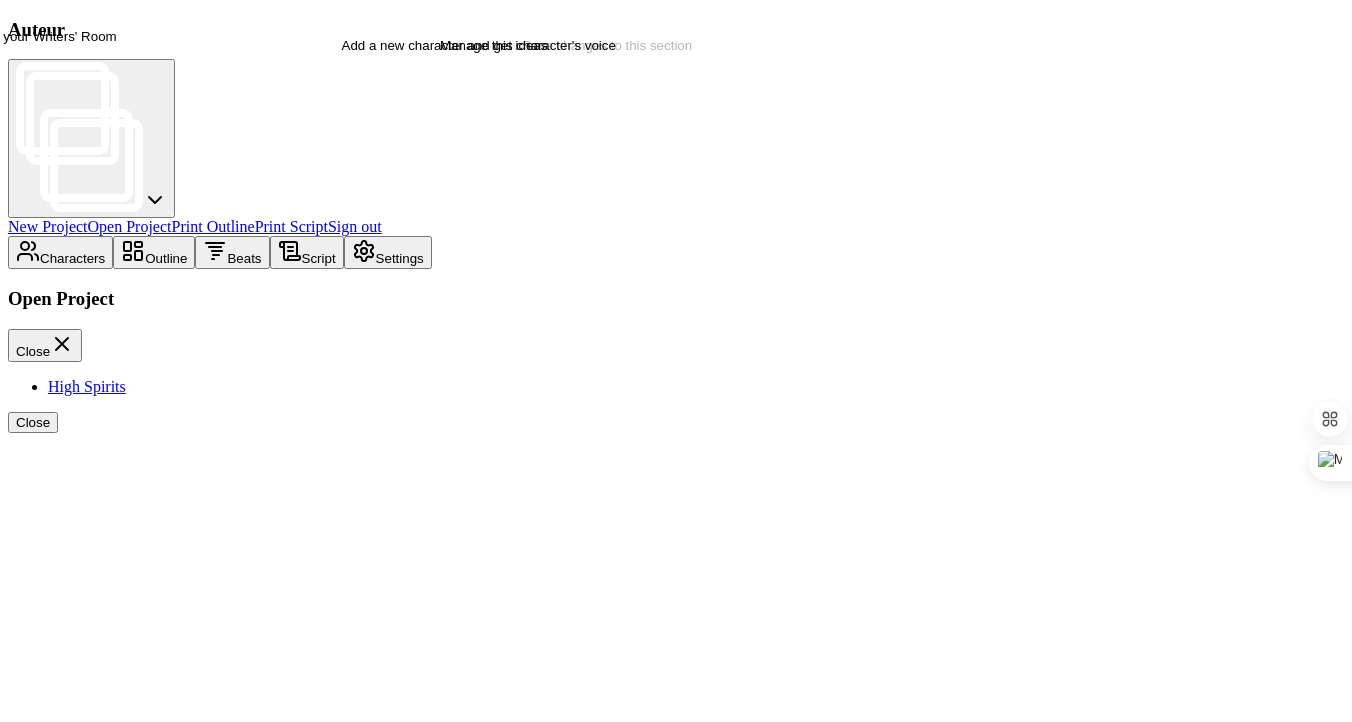 click on "**********" at bounding box center [323, 2822] 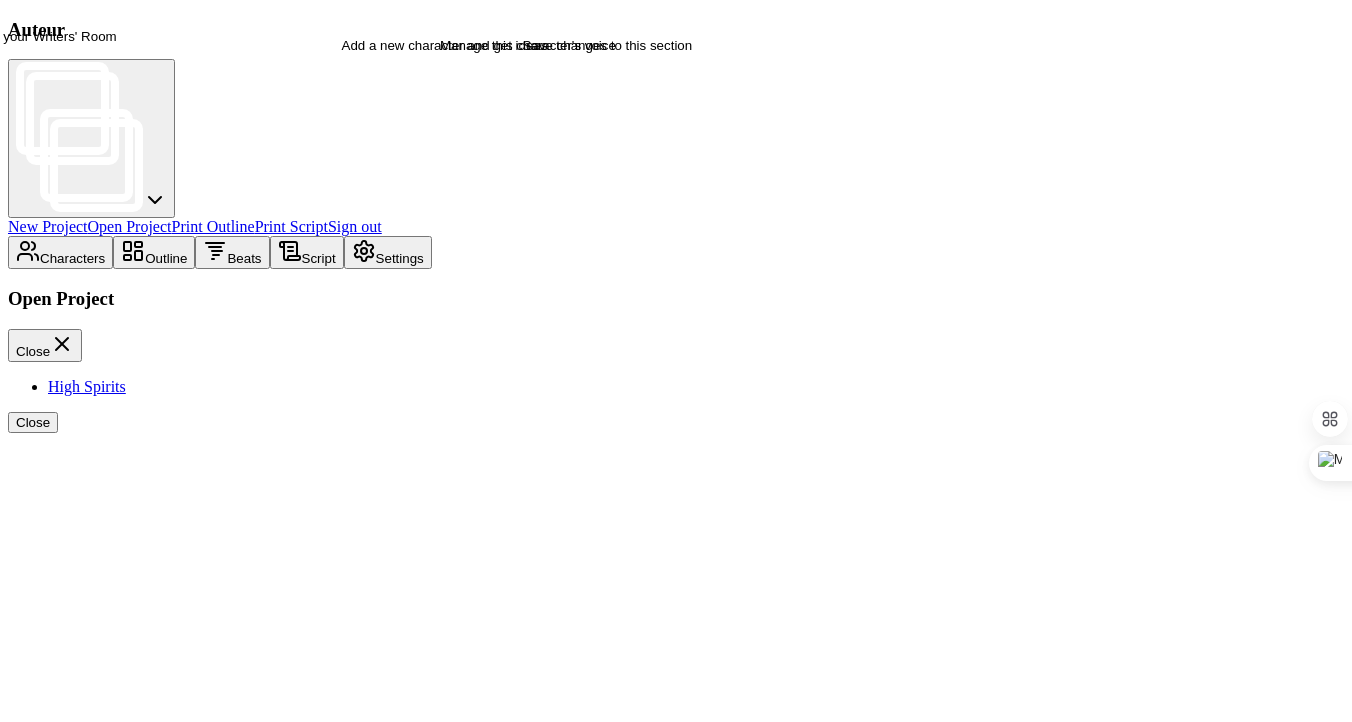 click on "**********" at bounding box center (323, 2835) 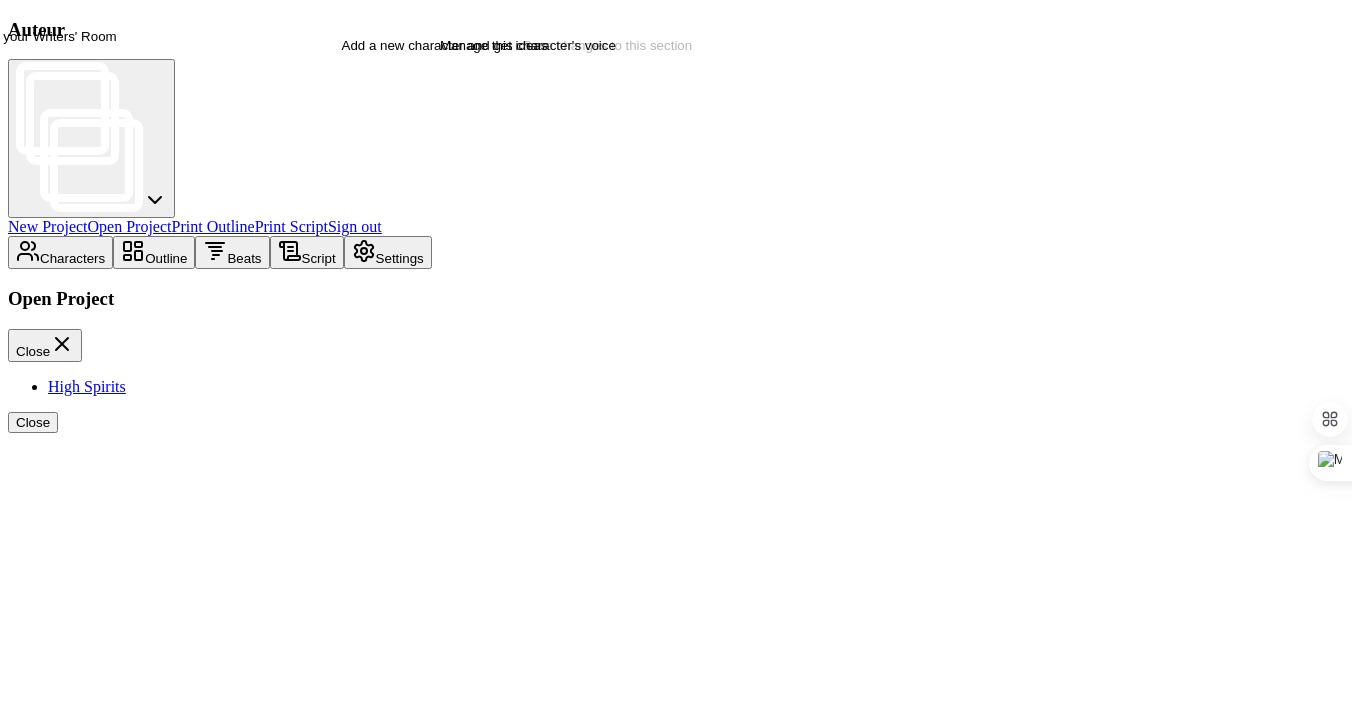 scroll, scrollTop: 1082, scrollLeft: 0, axis: vertical 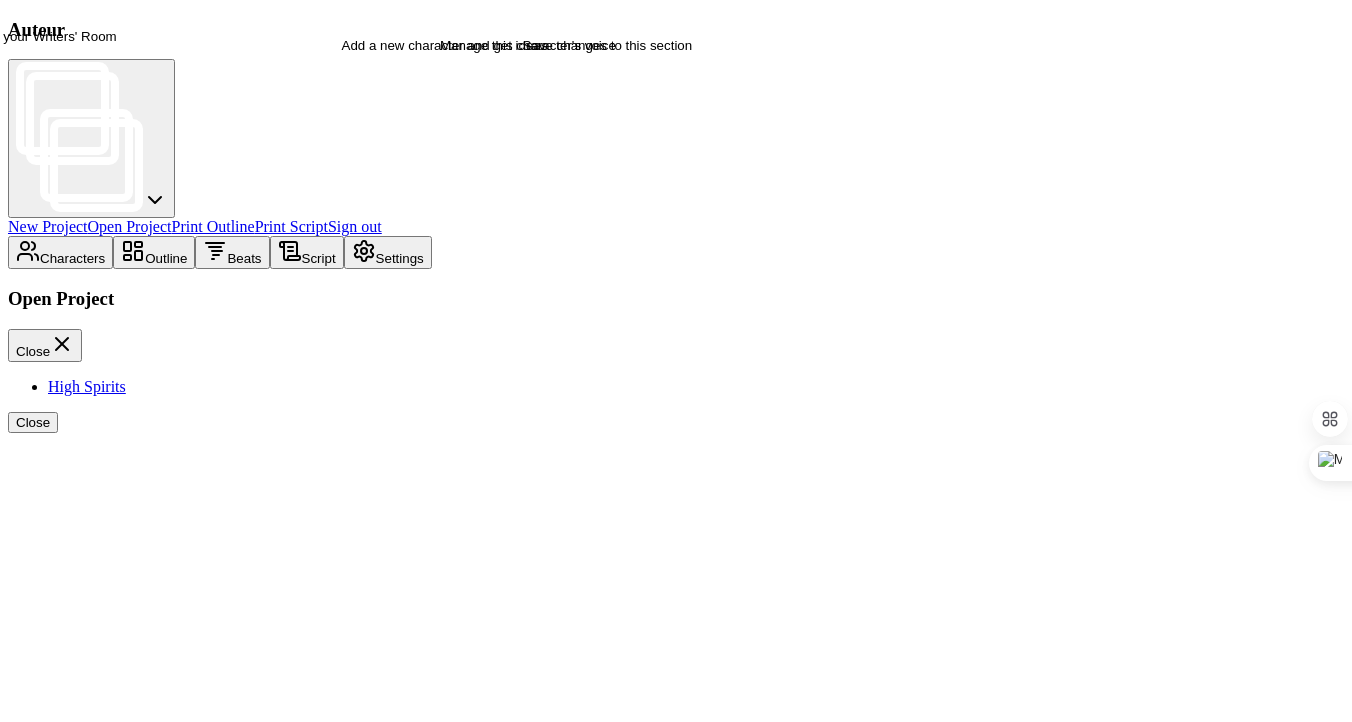 click on "*****" at bounding box center [351, 3886] 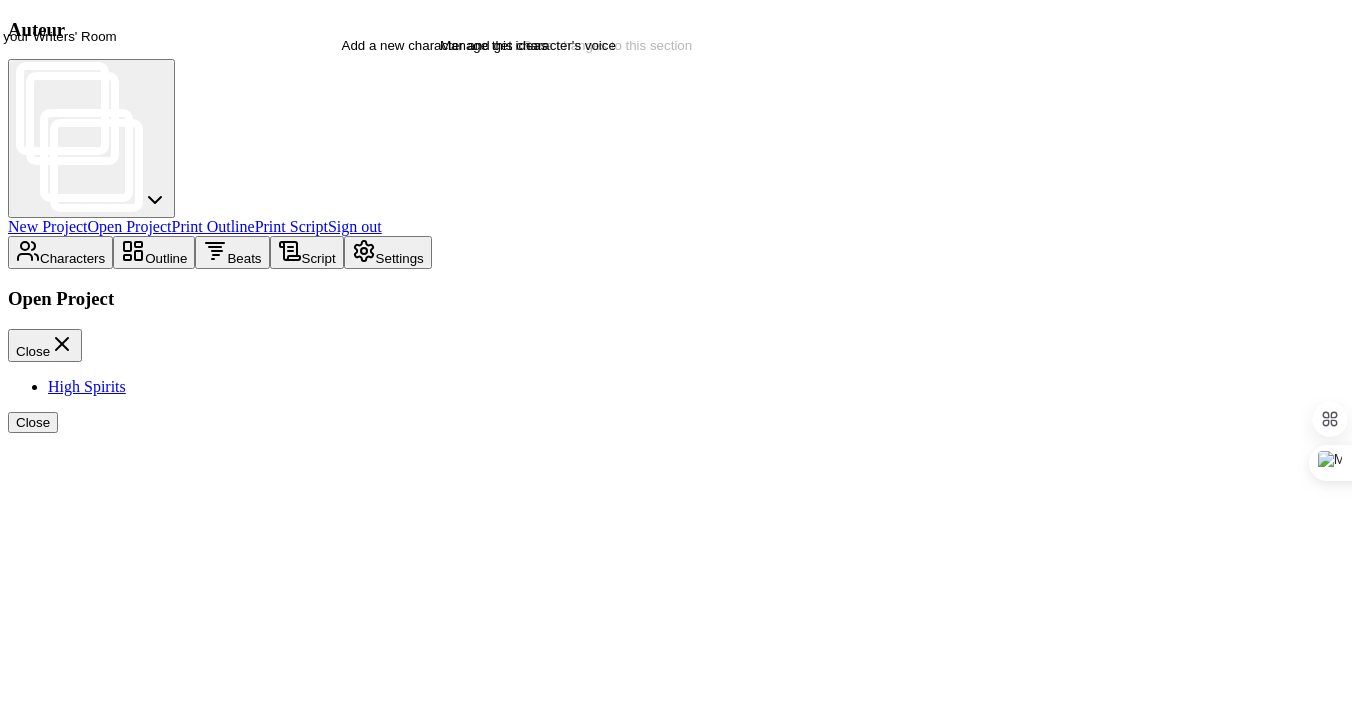 drag, startPoint x: 386, startPoint y: 497, endPoint x: 667, endPoint y: 509, distance: 281.2561 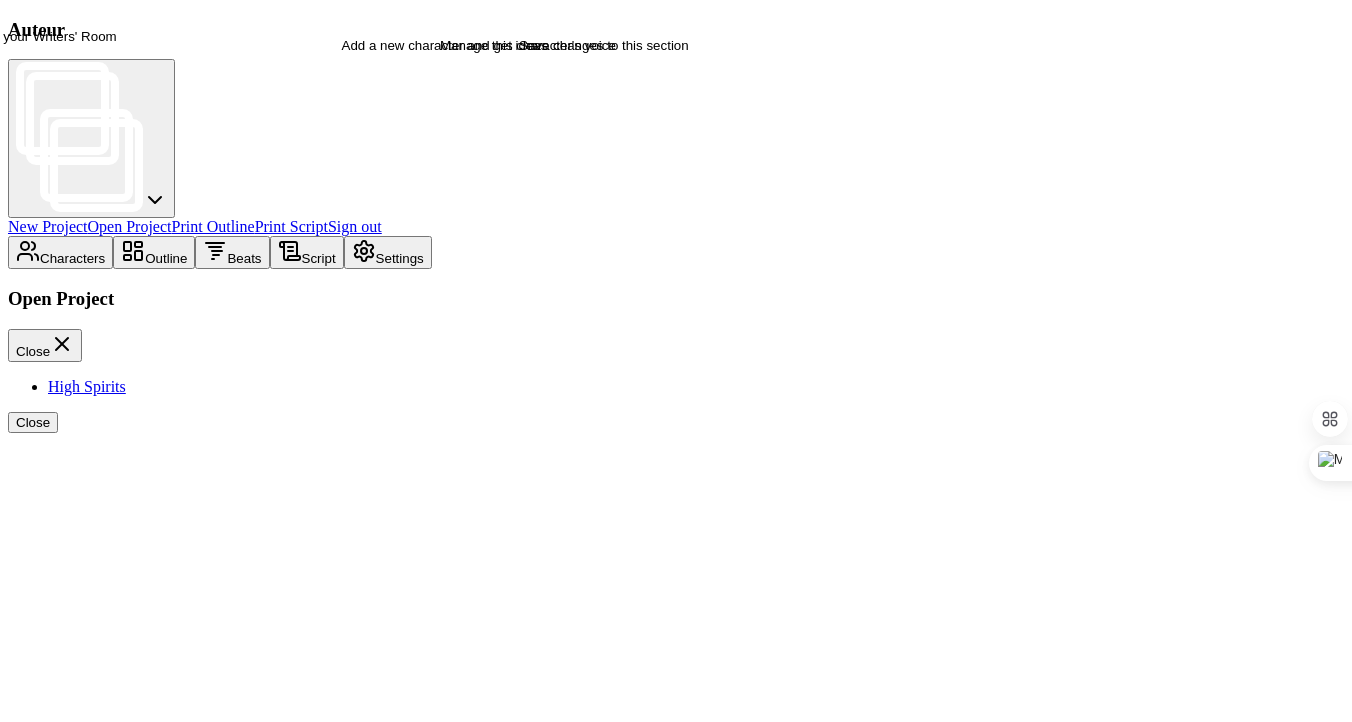 scroll, scrollTop: 1951, scrollLeft: 0, axis: vertical 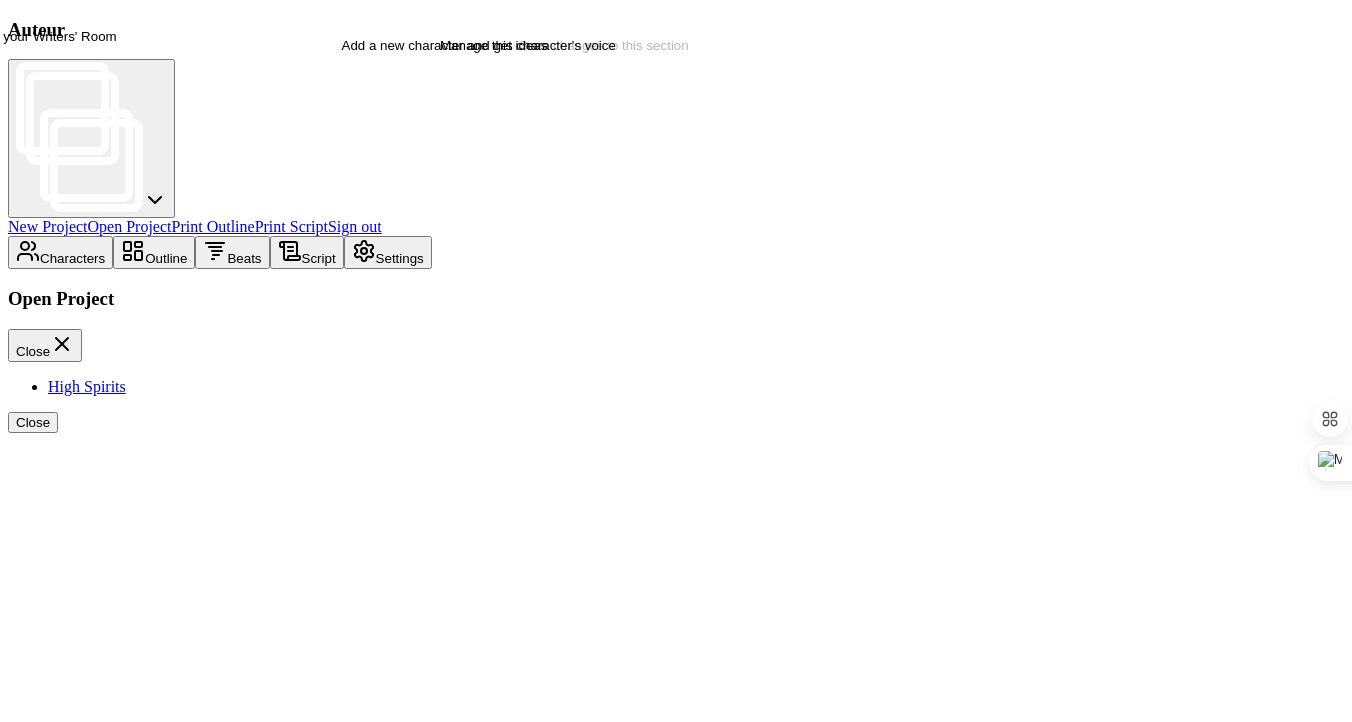 click on "**********" at bounding box center (351, 4515) 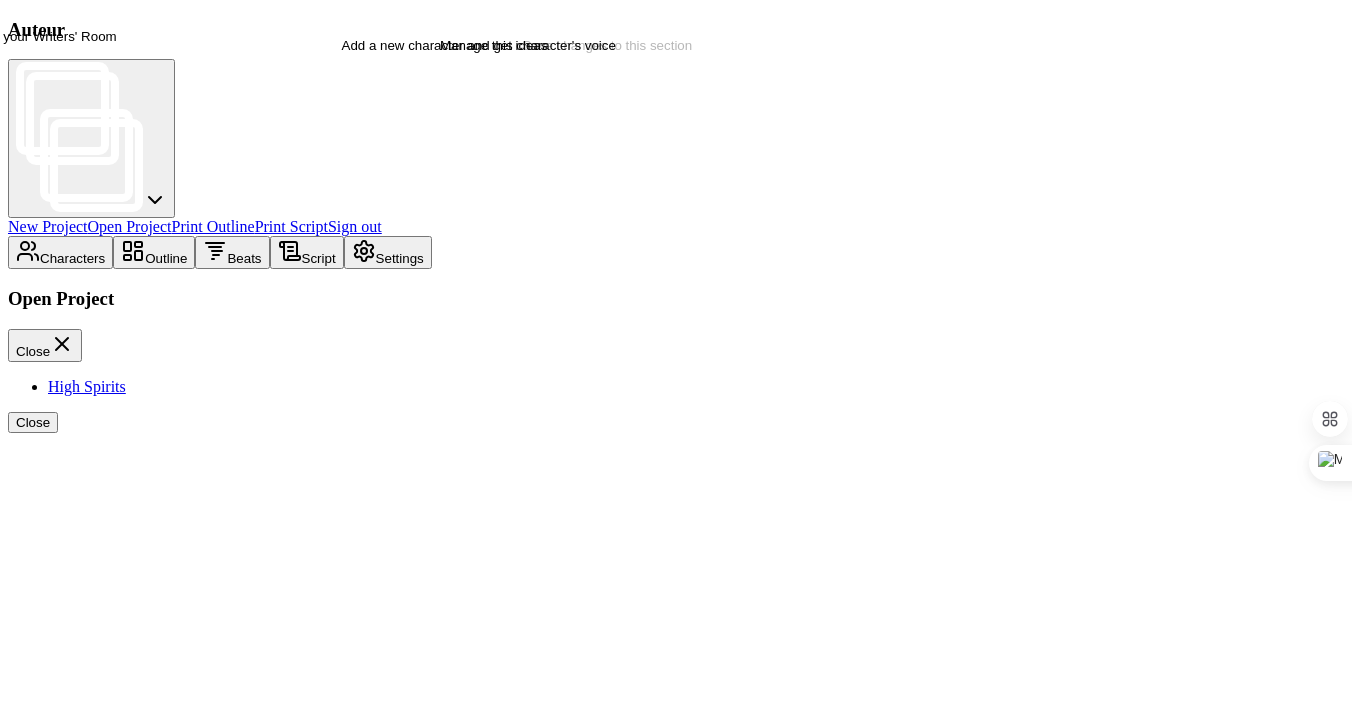 scroll, scrollTop: 2227, scrollLeft: 0, axis: vertical 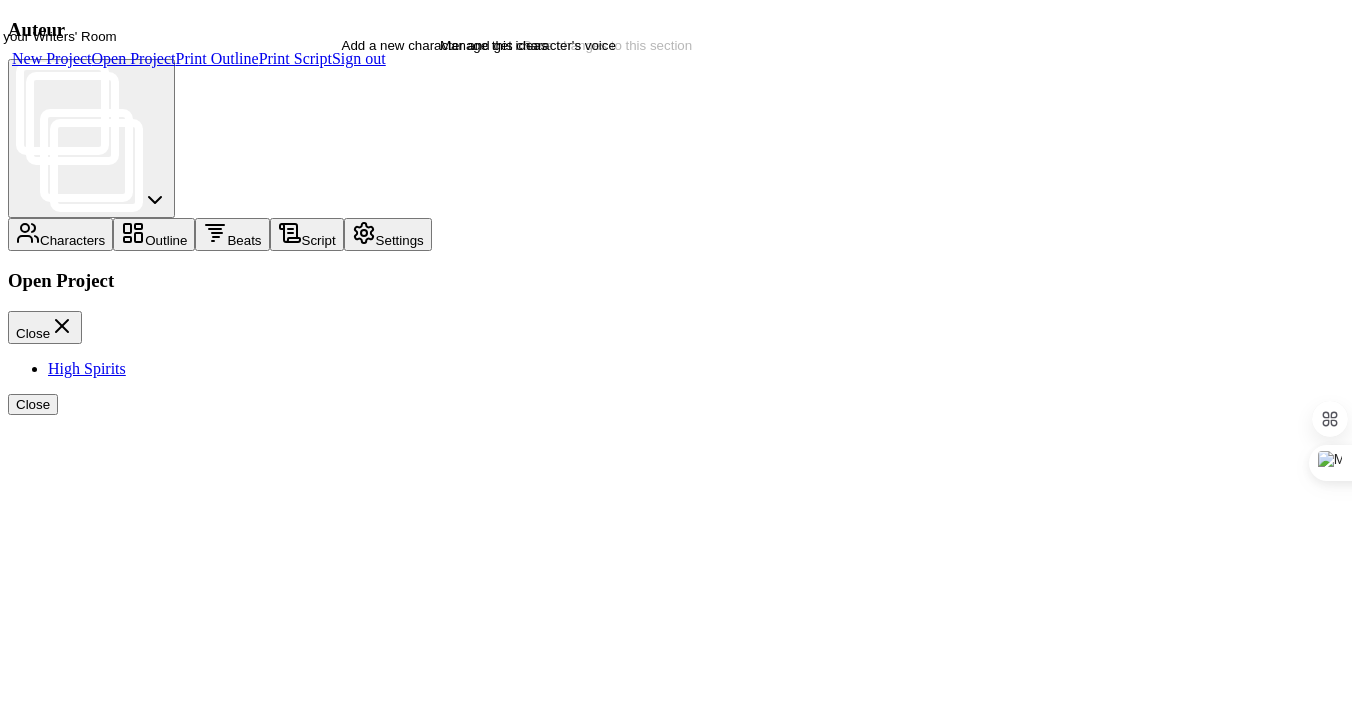 click at bounding box center (91, 138) 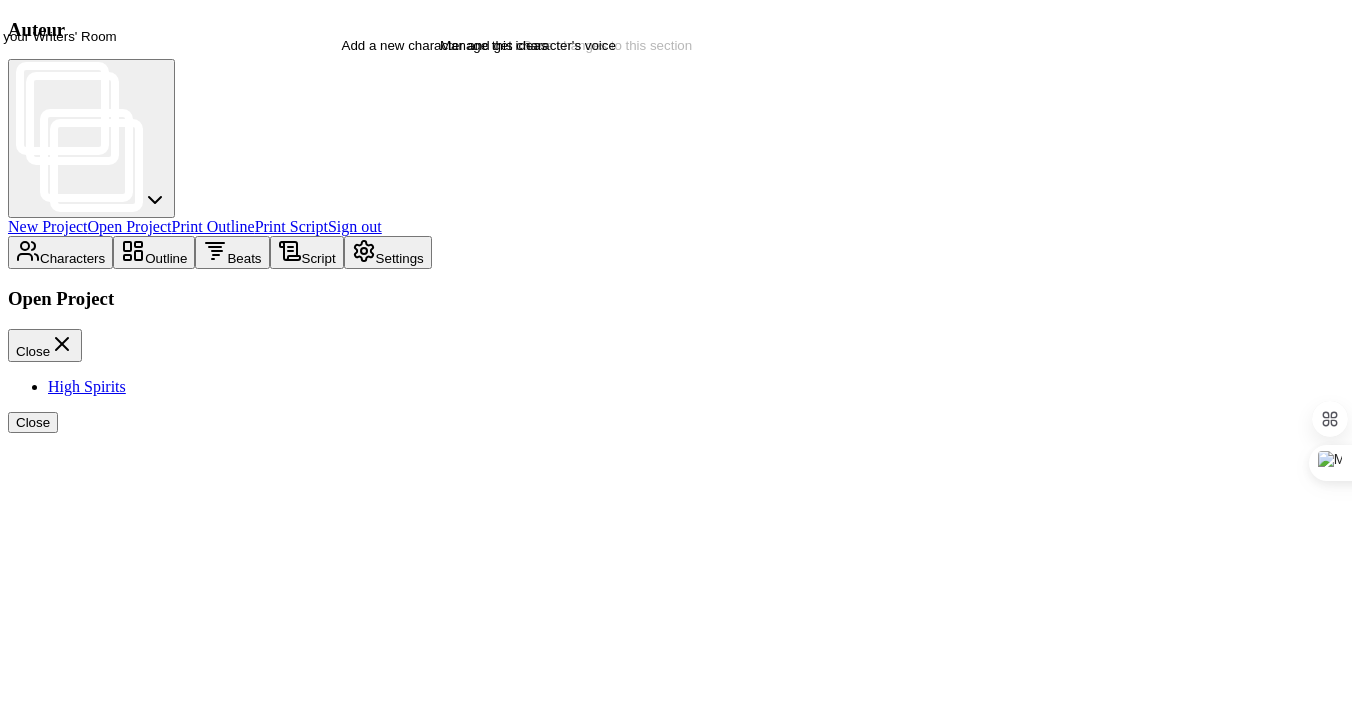 click on "Outline" at bounding box center [154, 252] 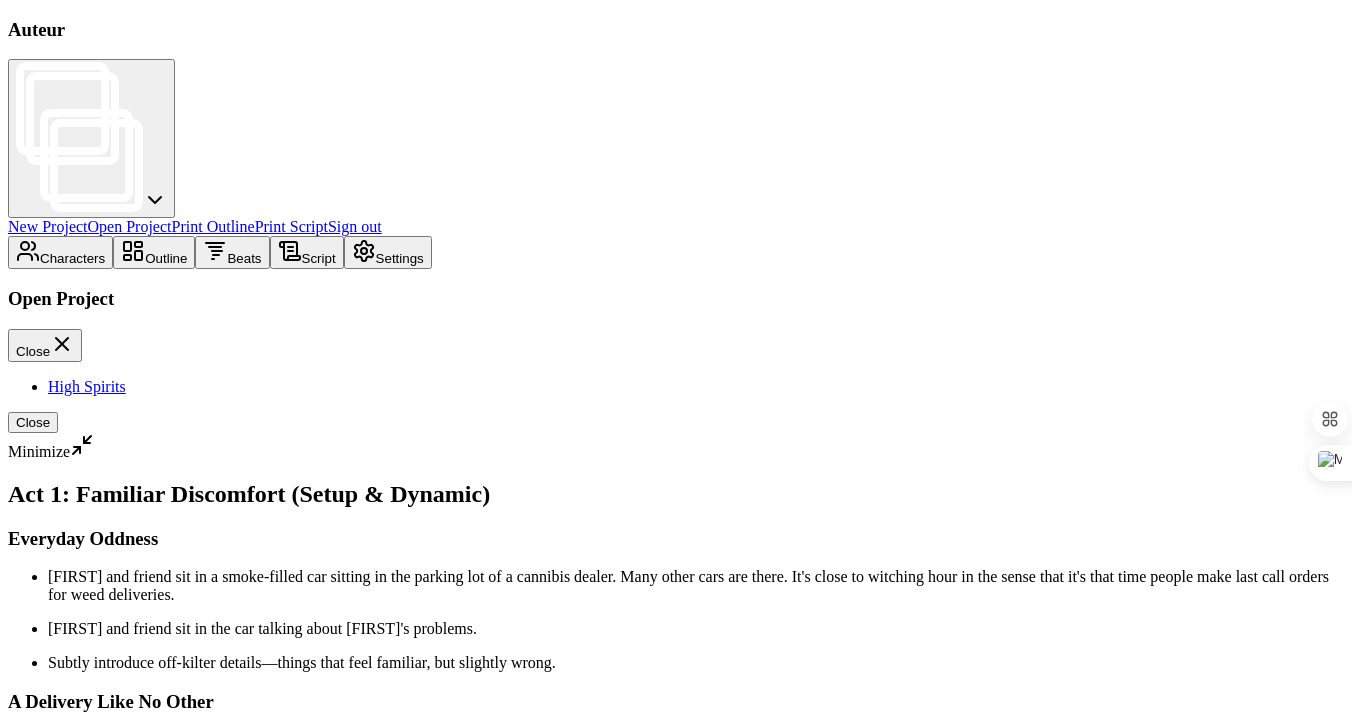 scroll, scrollTop: 94, scrollLeft: 0, axis: vertical 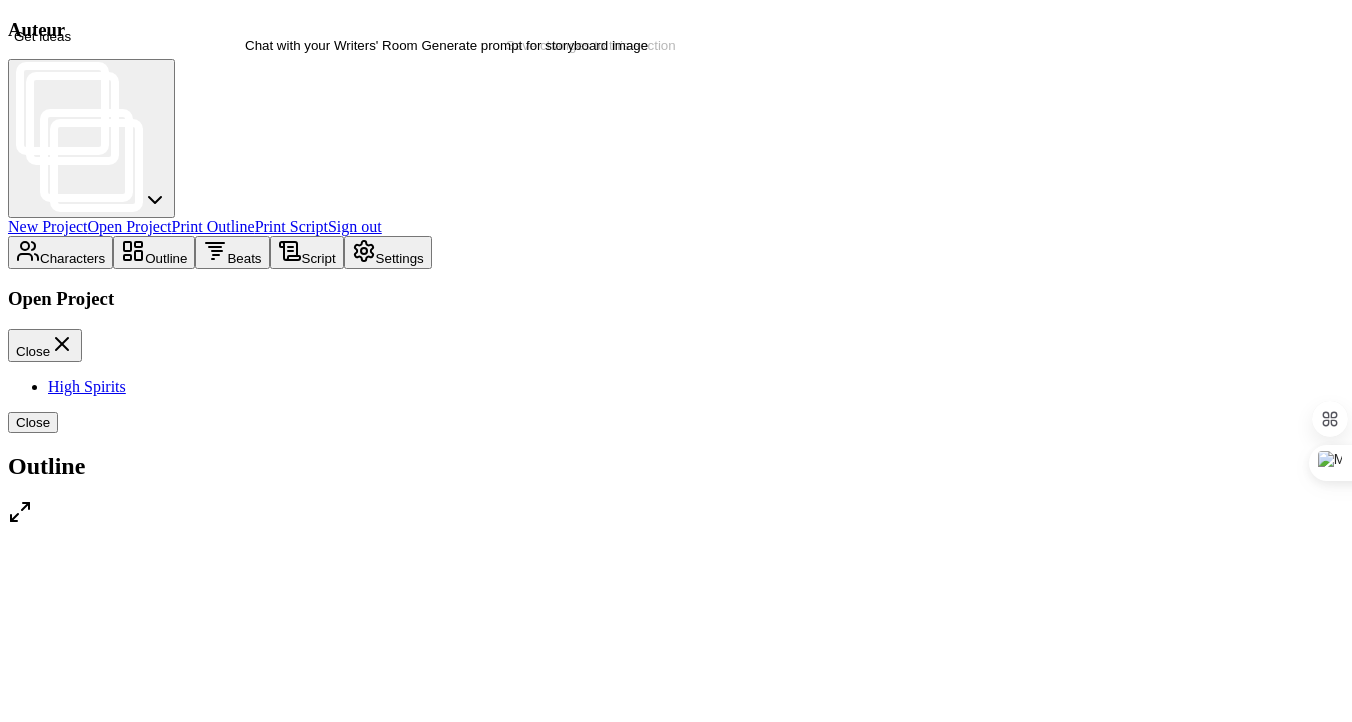 click 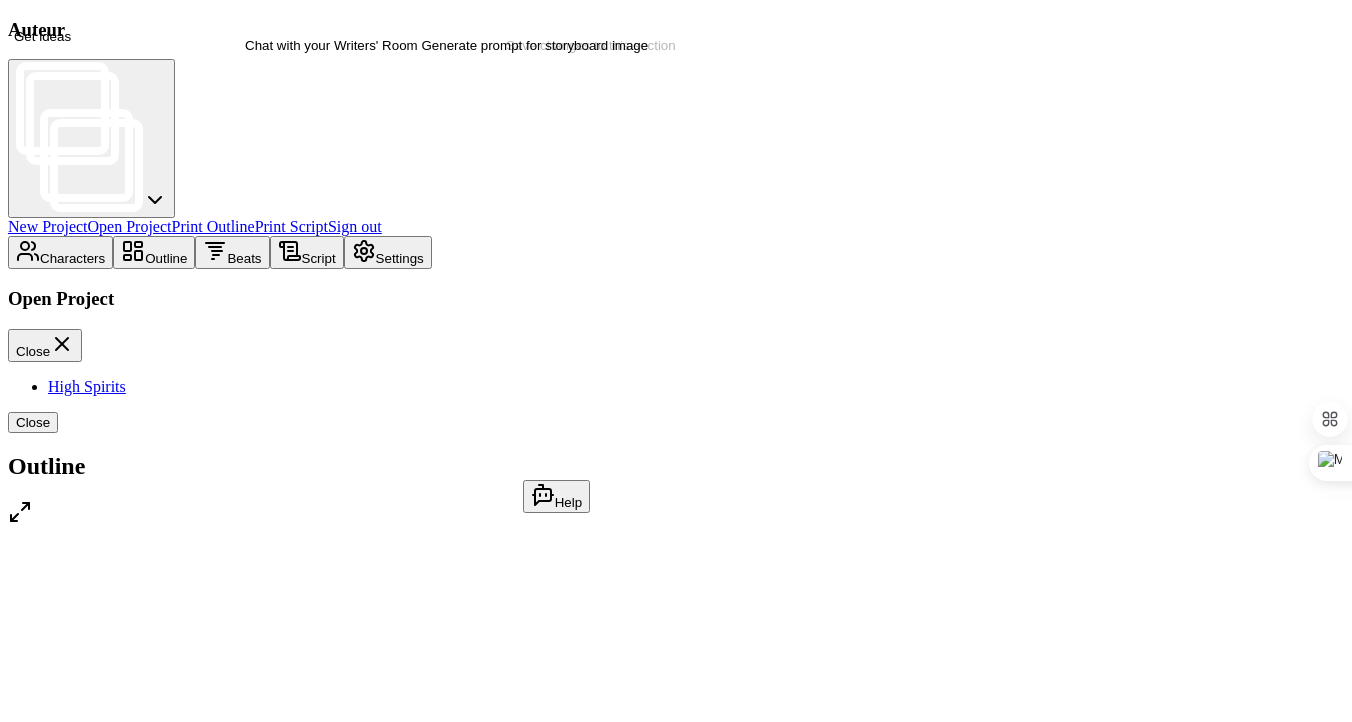 drag, startPoint x: 360, startPoint y: 532, endPoint x: 744, endPoint y: 528, distance: 384.02084 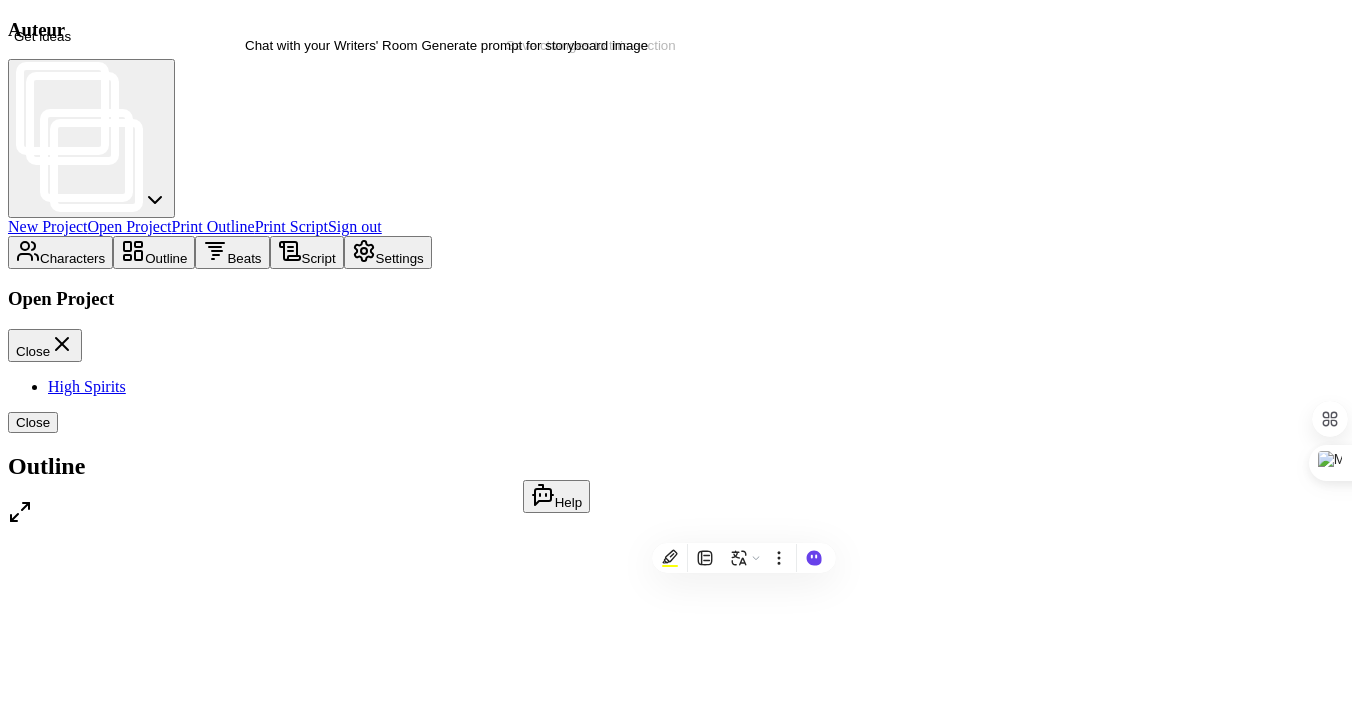 click on "Subtly introduce off-kilter details—things that feel familiar, but slightly wrong." 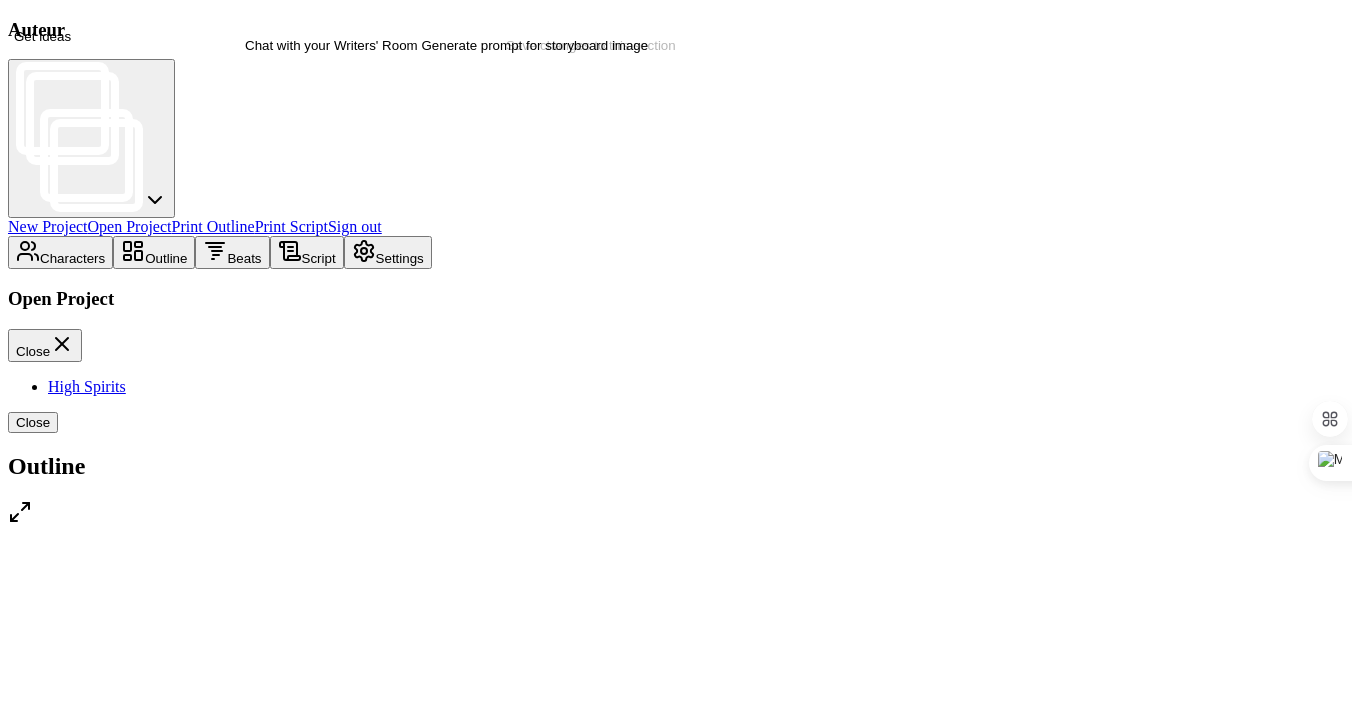 click on "Subtly introduce off-kilter details—things that feel familiar, but slightly wrong." 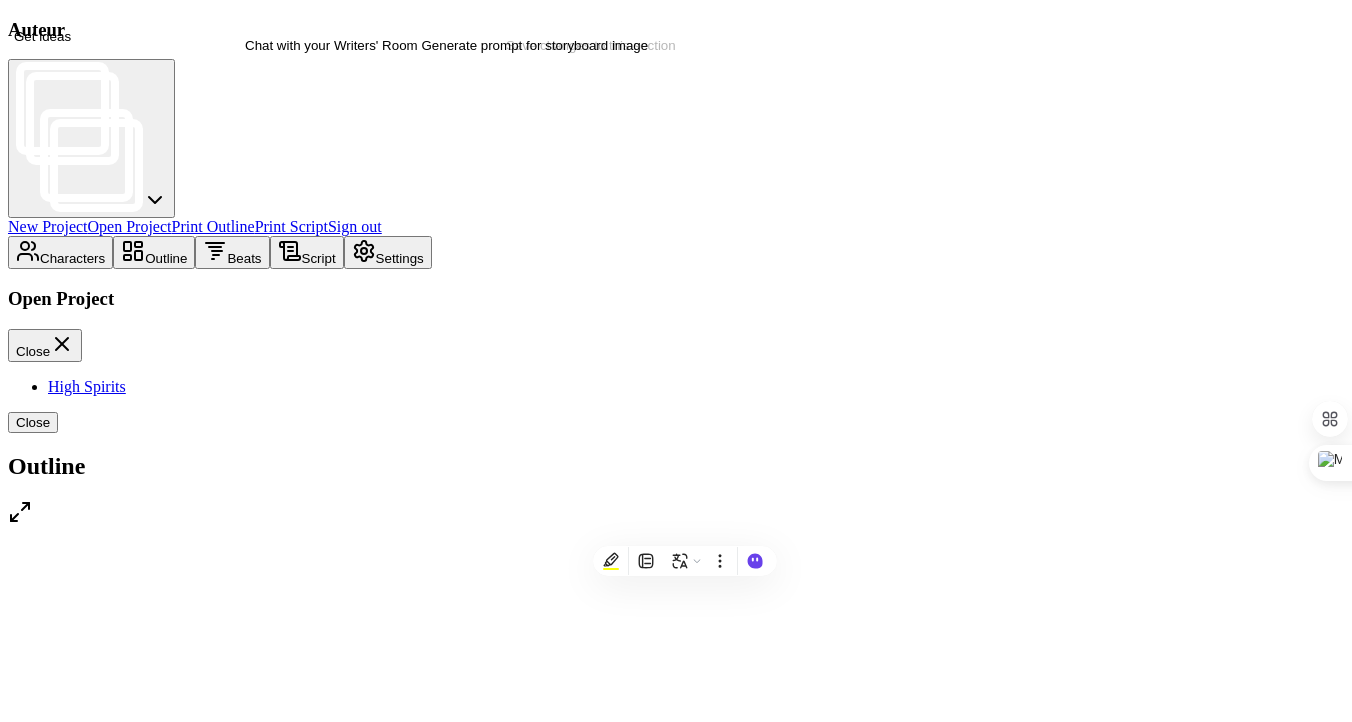 click on "Edit [PROTAGONIST] and friend sit in a smoke-filled car sitting in the parking lot of a cannibis dealer. Many other cars are there. It's close to witching hour in the sense that it's that time people make last call orders for weed deliveries. [PROTAGONIST] and friend sit in the car talking about [PROTAGONIST]'s problems. Subtly introduce off-kilter details—things that feel familiar, but slightly wrong." 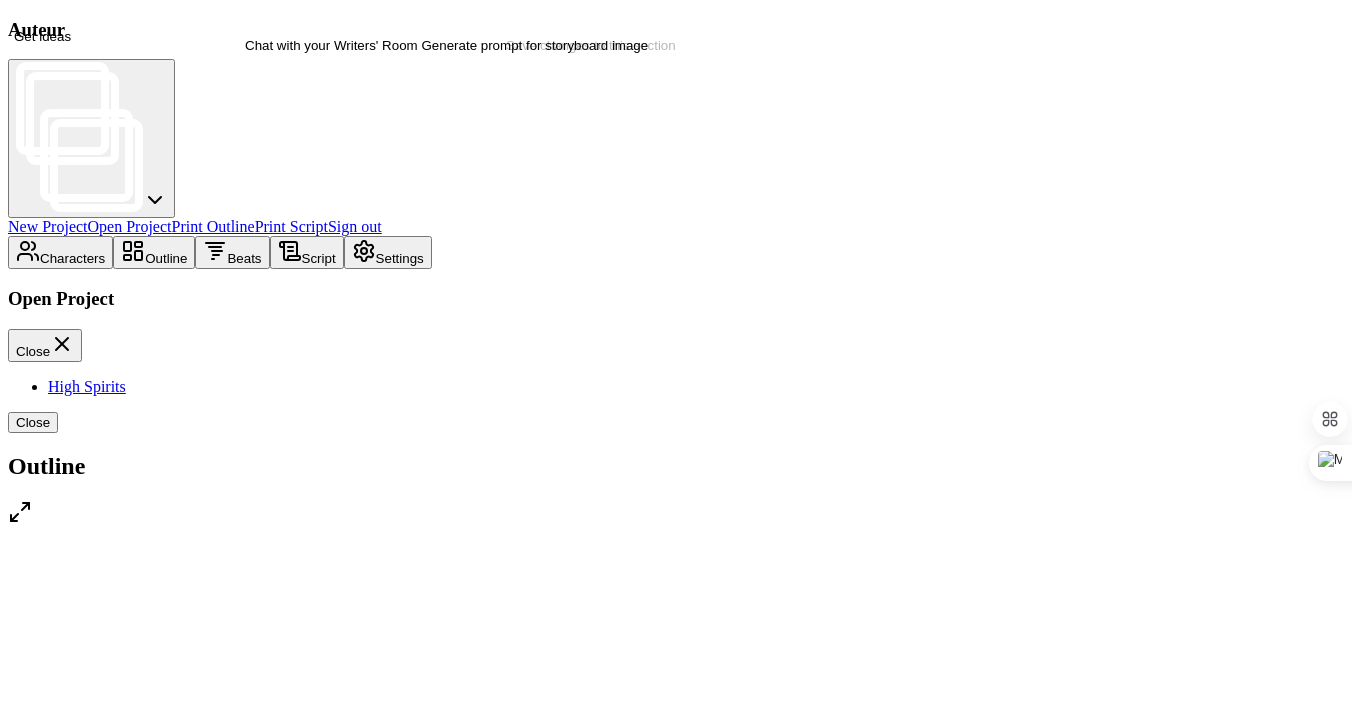 click on "Edit" 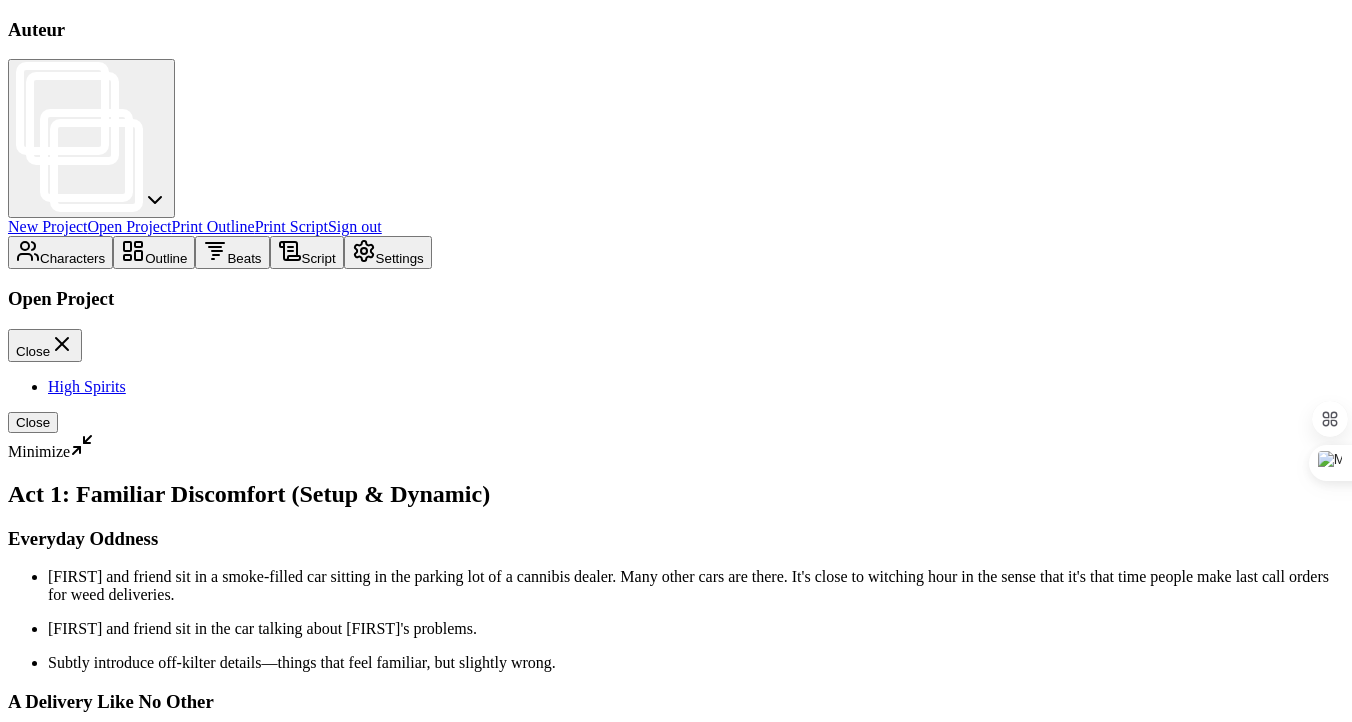 click on "Subtly introduce off-kilter details—things that feel familiar, but slightly wrong." at bounding box center (696, 663) 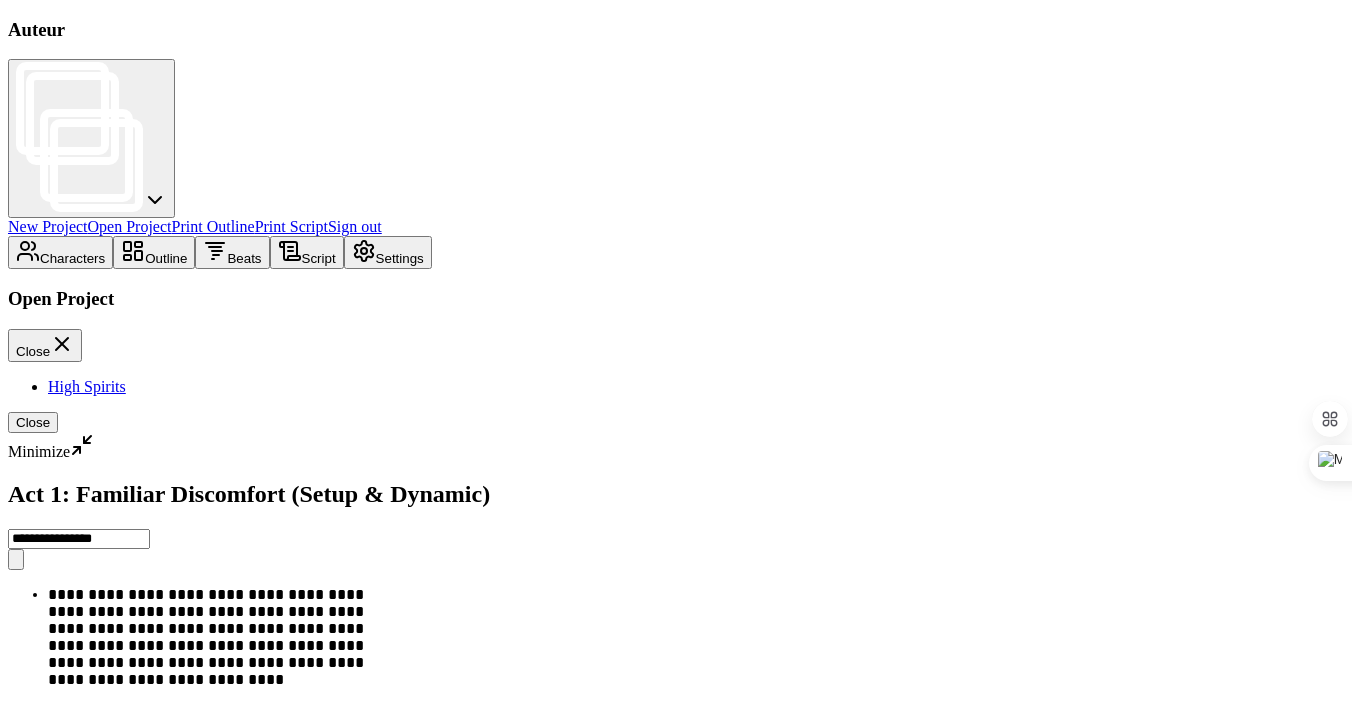drag, startPoint x: 84, startPoint y: 300, endPoint x: 37, endPoint y: 342, distance: 63.03174 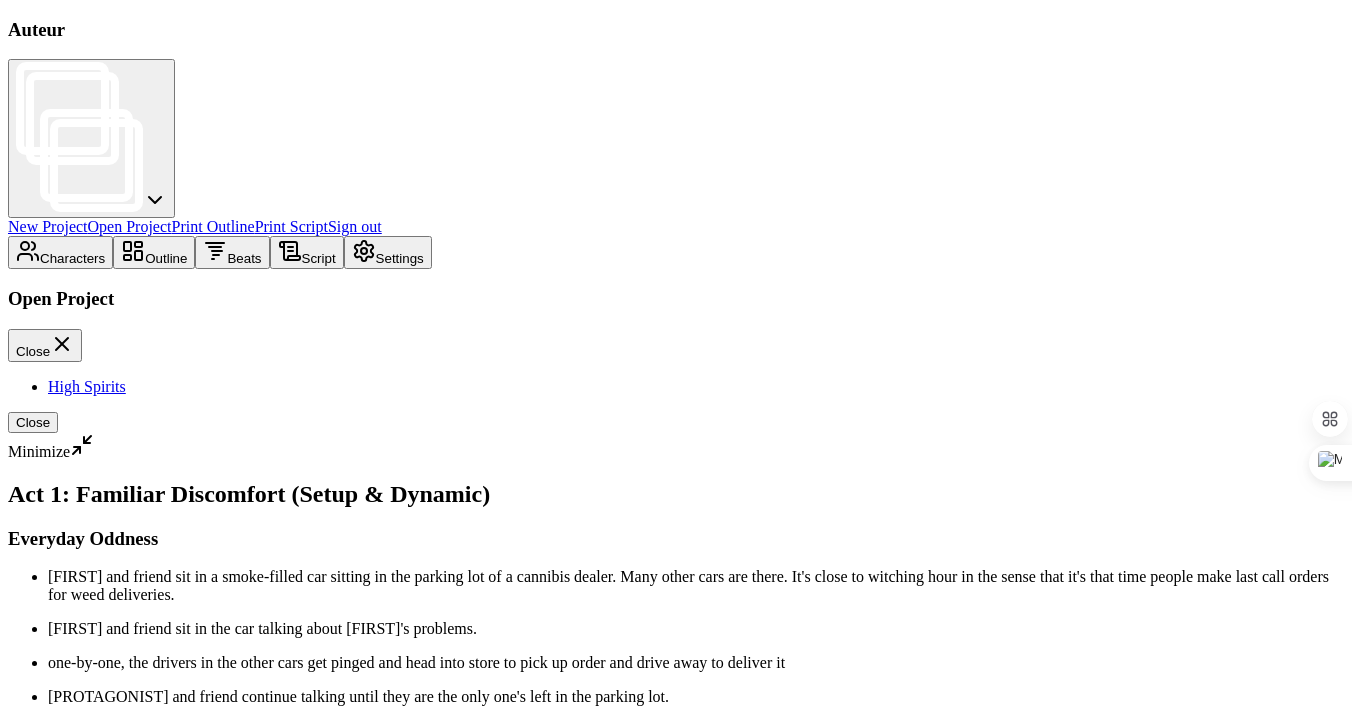 click on "**********" at bounding box center [208, 955] 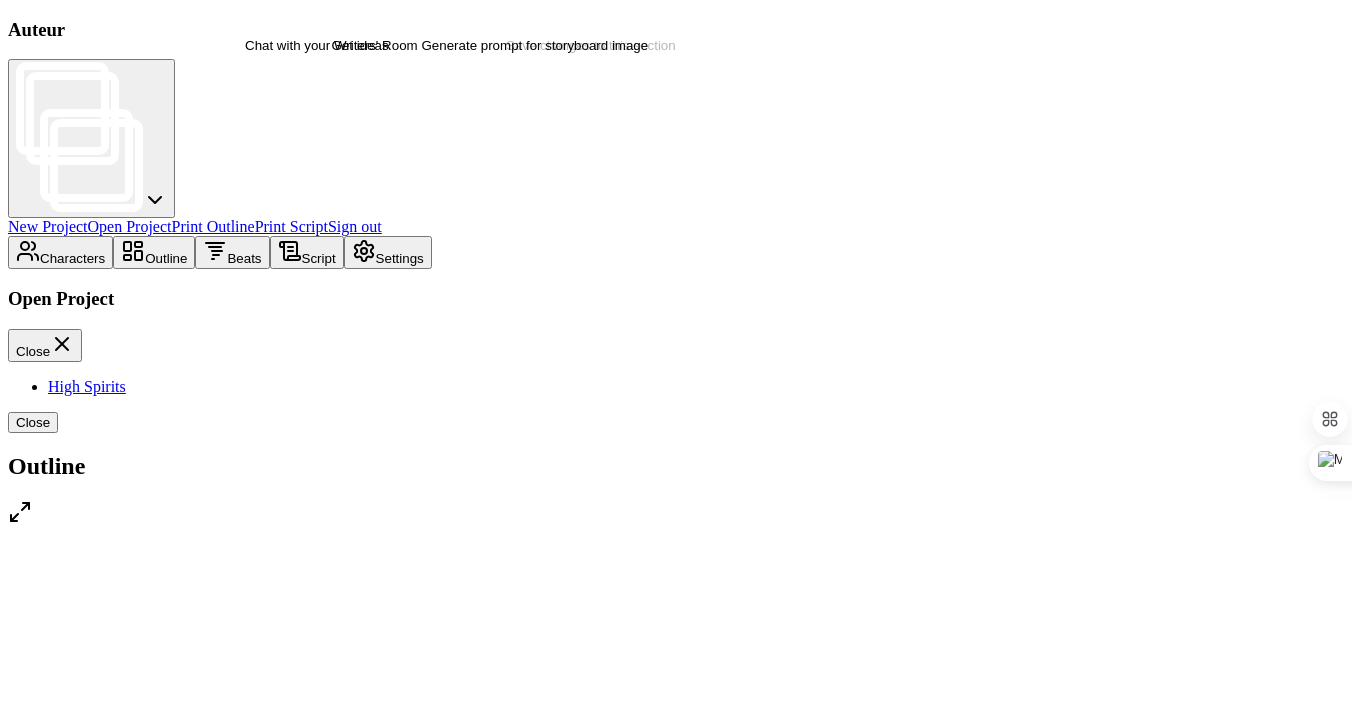 scroll, scrollTop: 548, scrollLeft: 0, axis: vertical 